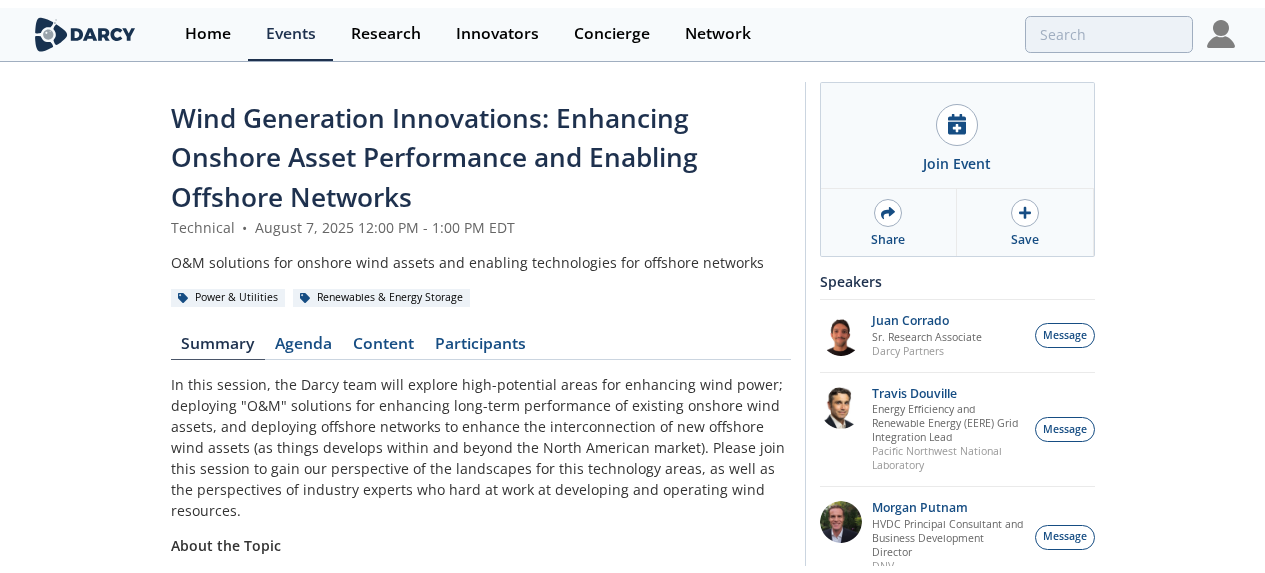 scroll, scrollTop: 0, scrollLeft: 0, axis: both 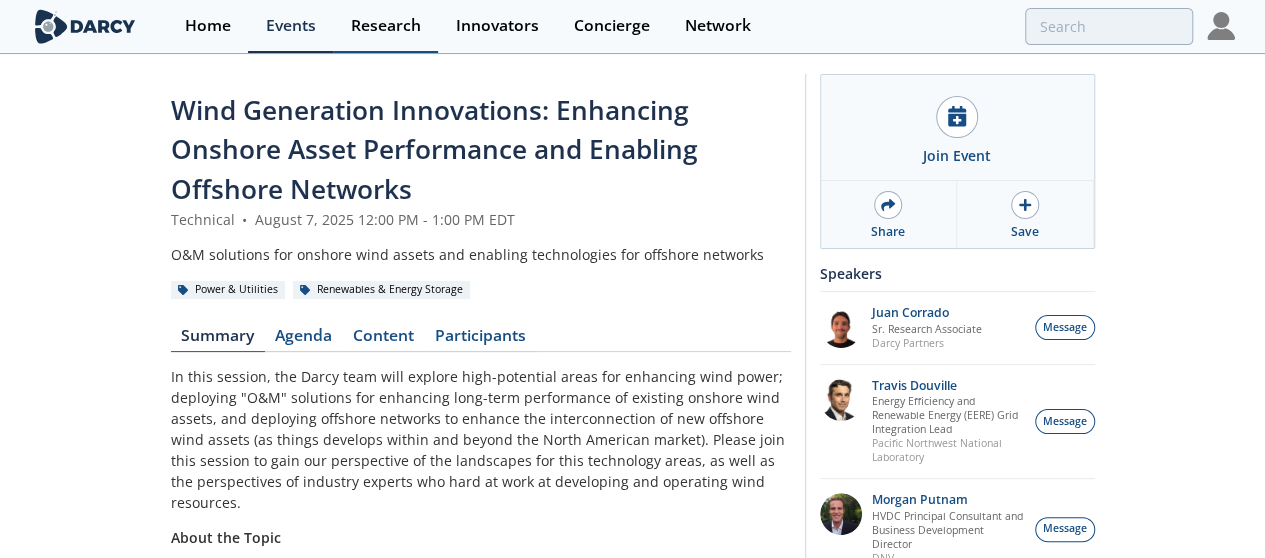 click on "Research" at bounding box center (386, 26) 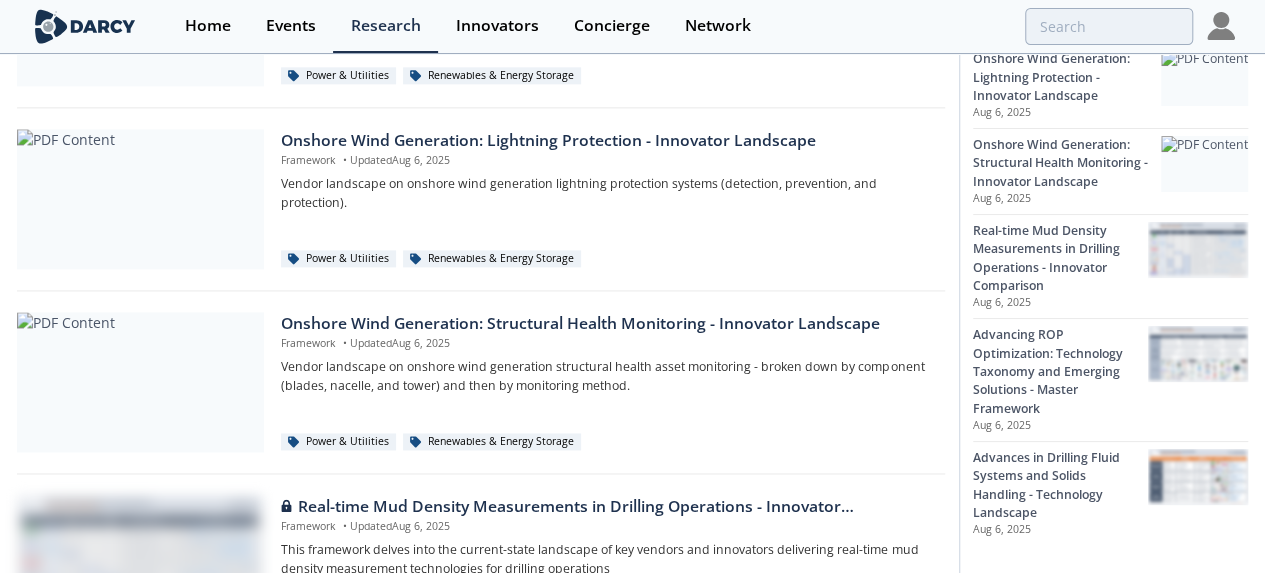 scroll, scrollTop: 1496, scrollLeft: 0, axis: vertical 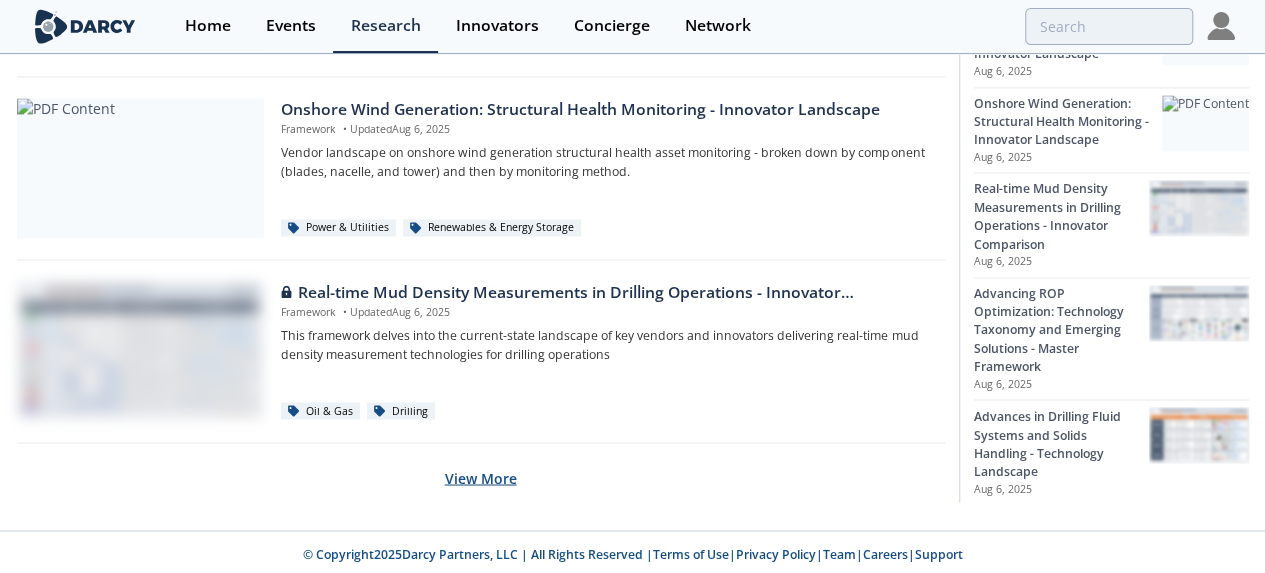click on "View More" at bounding box center [481, 477] 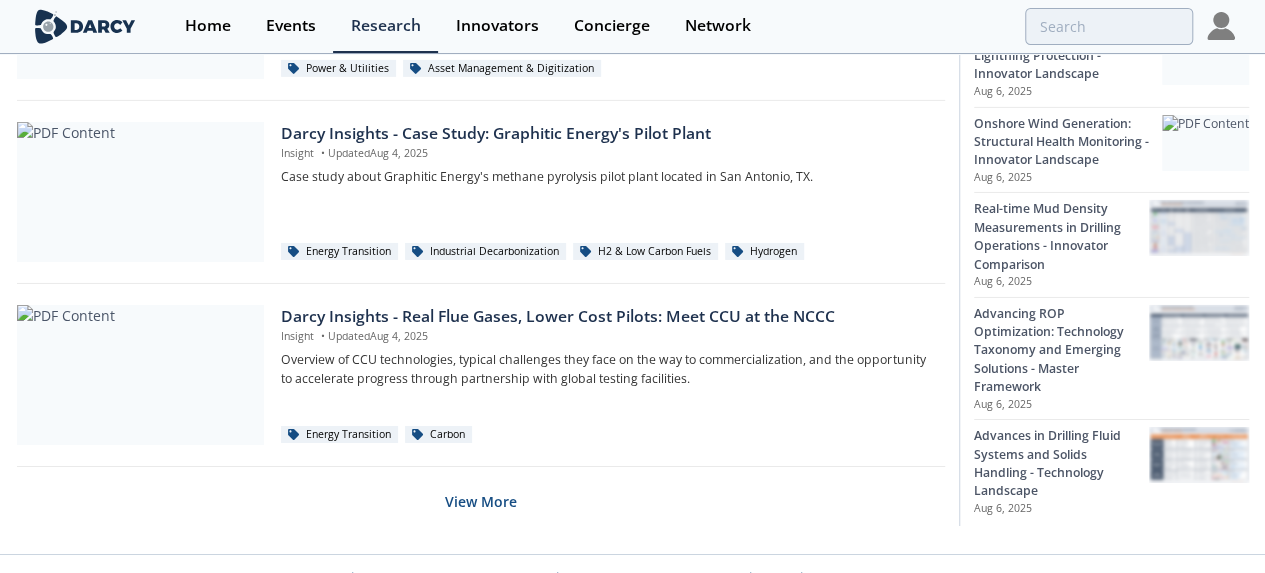 scroll, scrollTop: 3322, scrollLeft: 0, axis: vertical 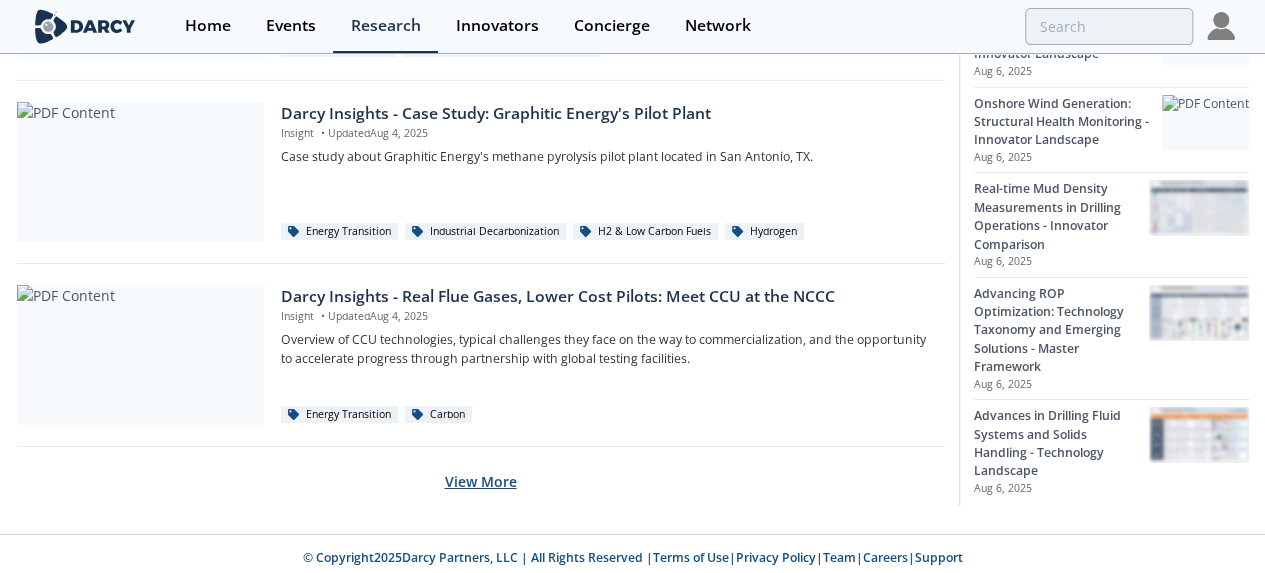 click on "View More" at bounding box center [481, 481] 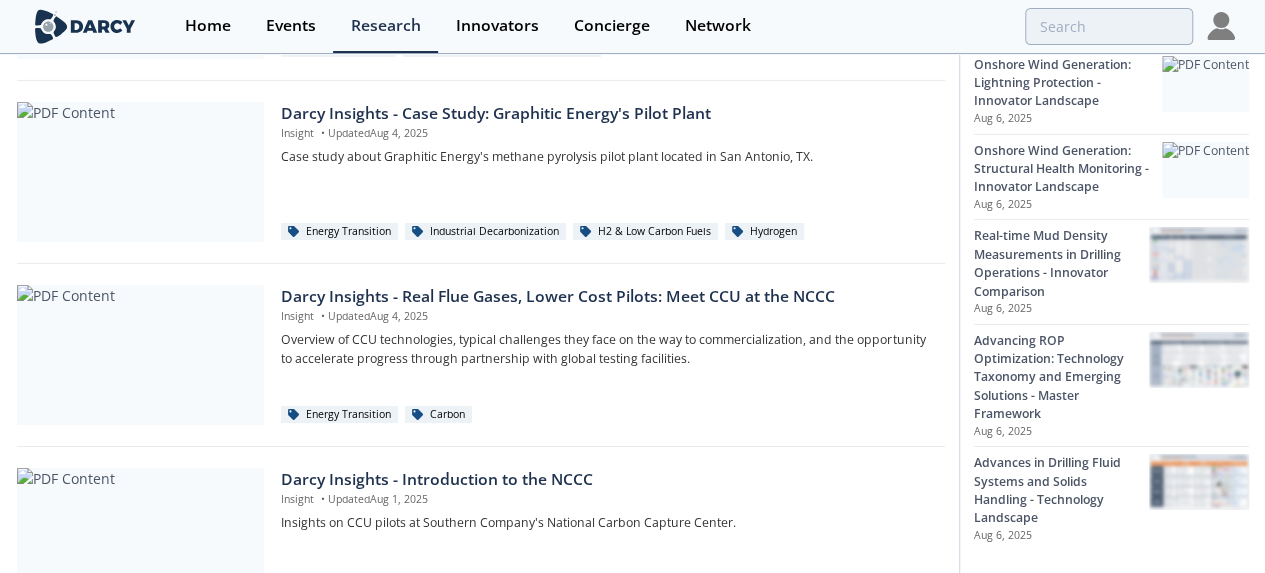 scroll, scrollTop: 2821, scrollLeft: 0, axis: vertical 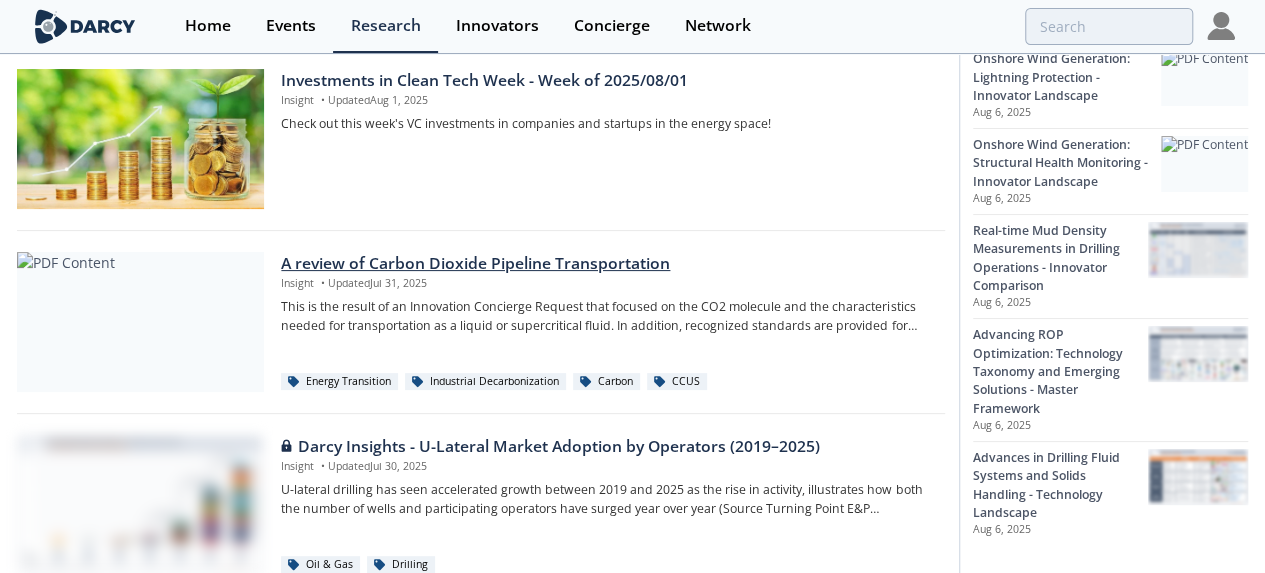 click on "A review of Carbon Dioxide Pipeline Transportation" at bounding box center (605, 264) 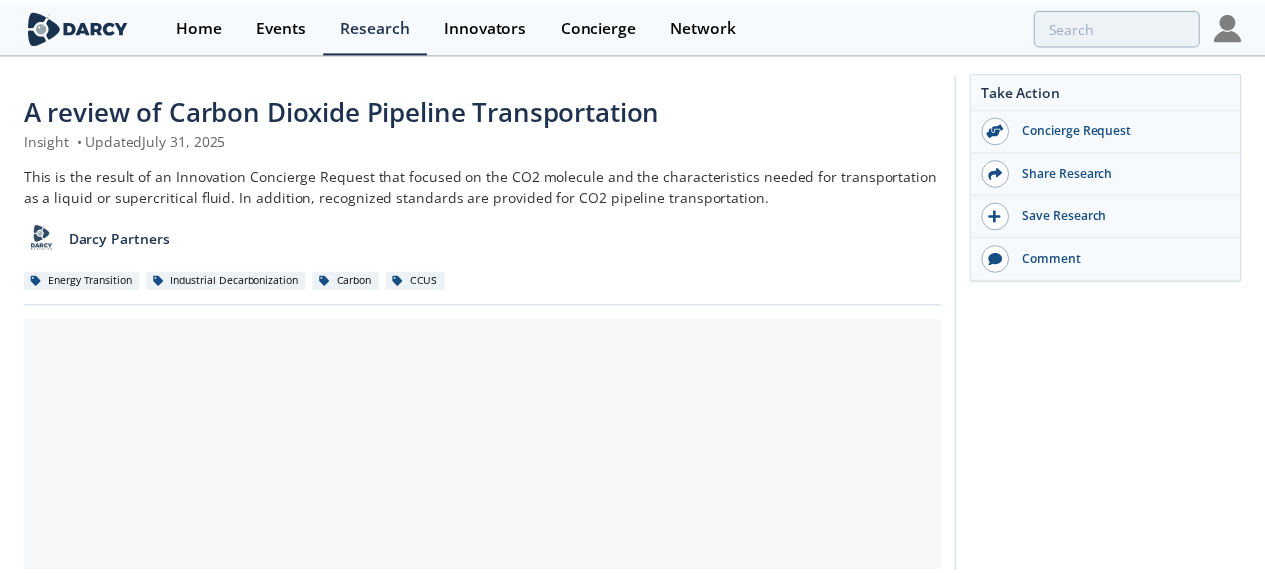 scroll, scrollTop: 0, scrollLeft: 0, axis: both 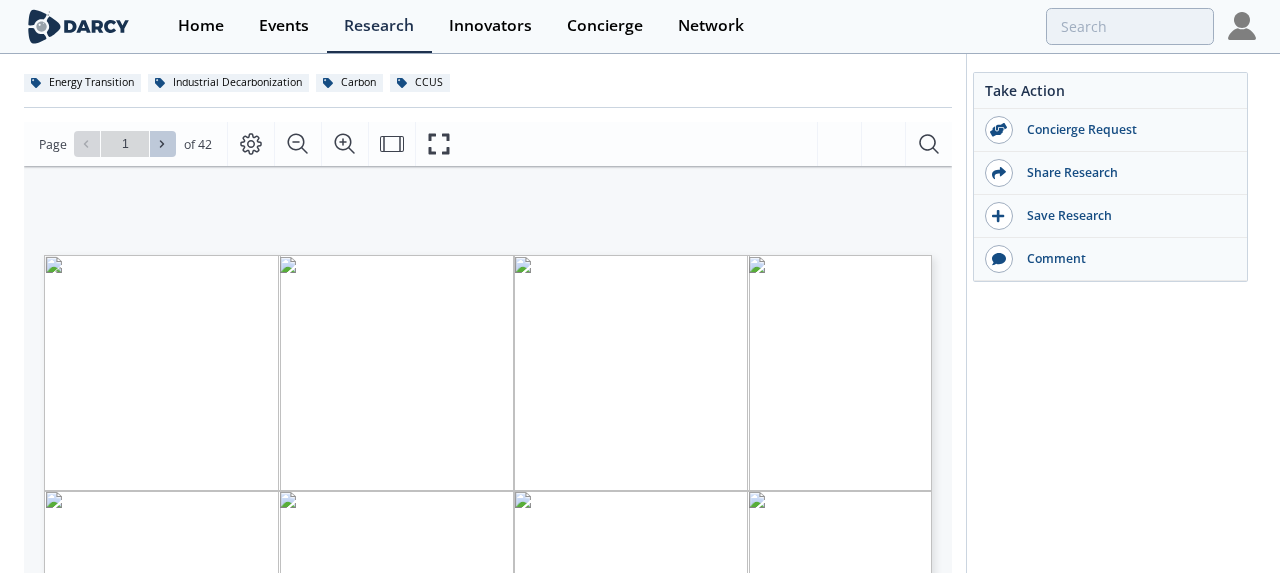 click at bounding box center [163, 144] 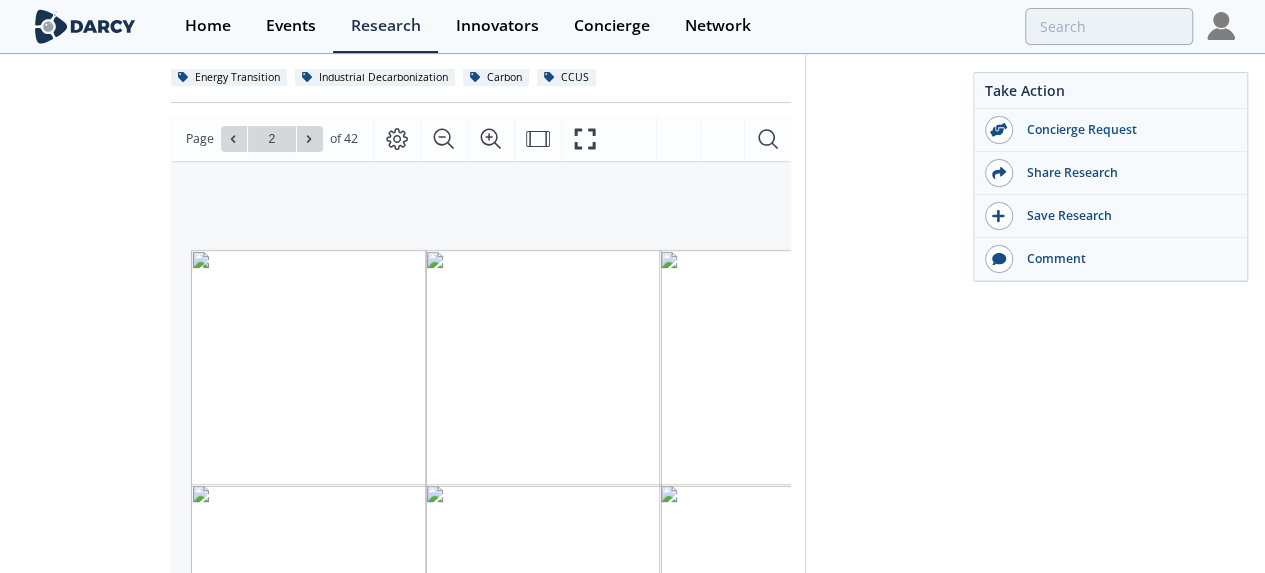 scroll, scrollTop: 316, scrollLeft: 0, axis: vertical 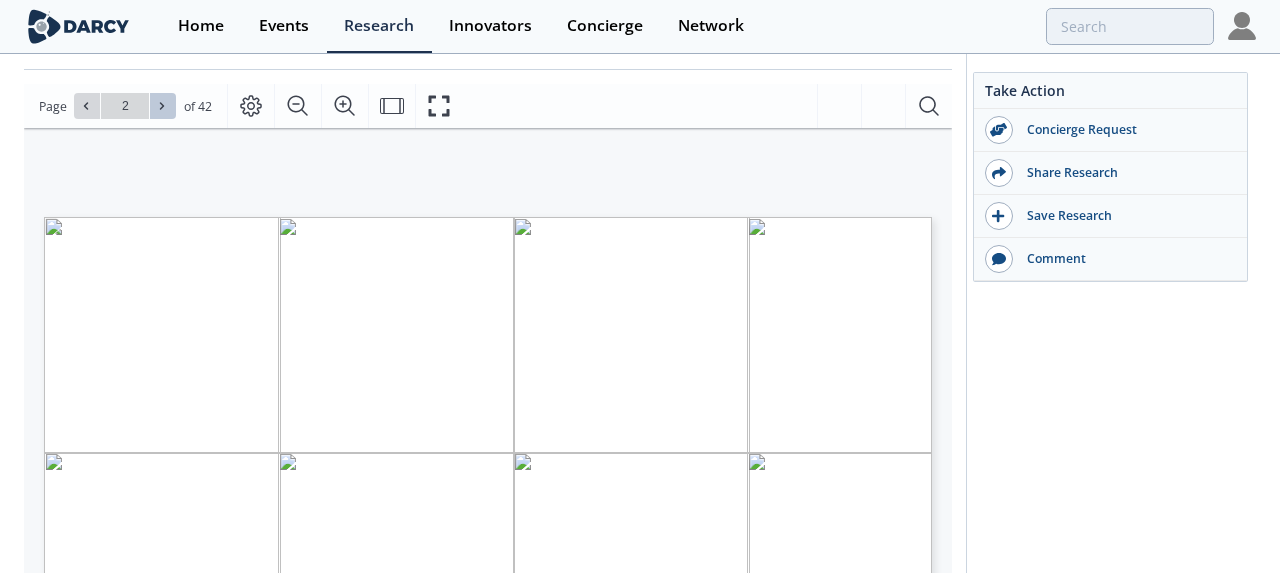 click 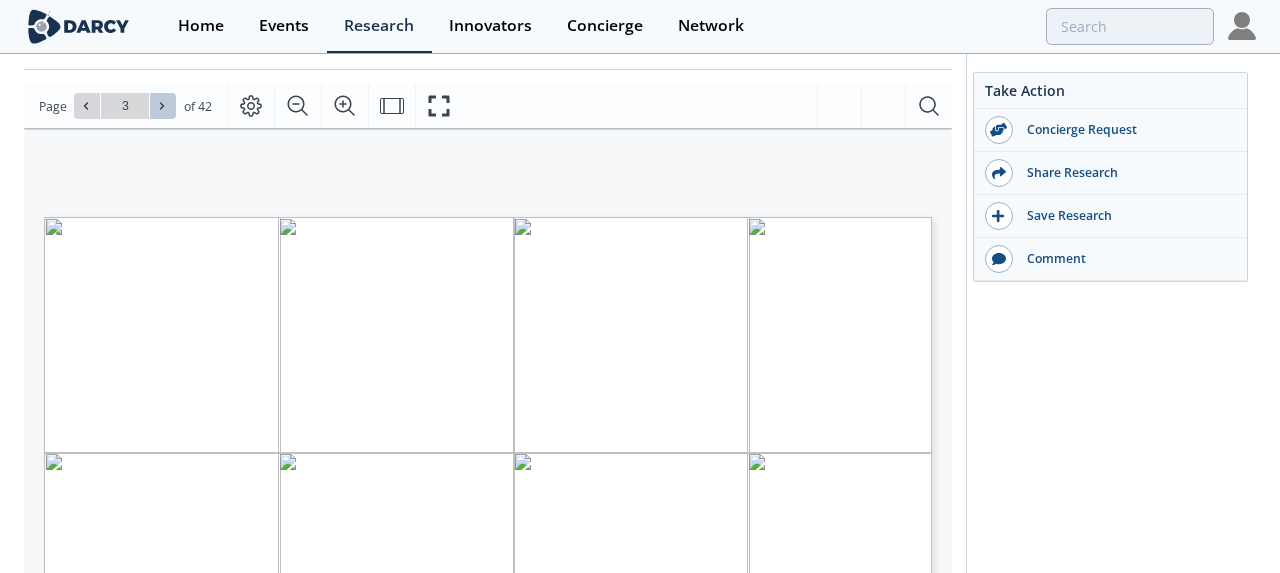 click 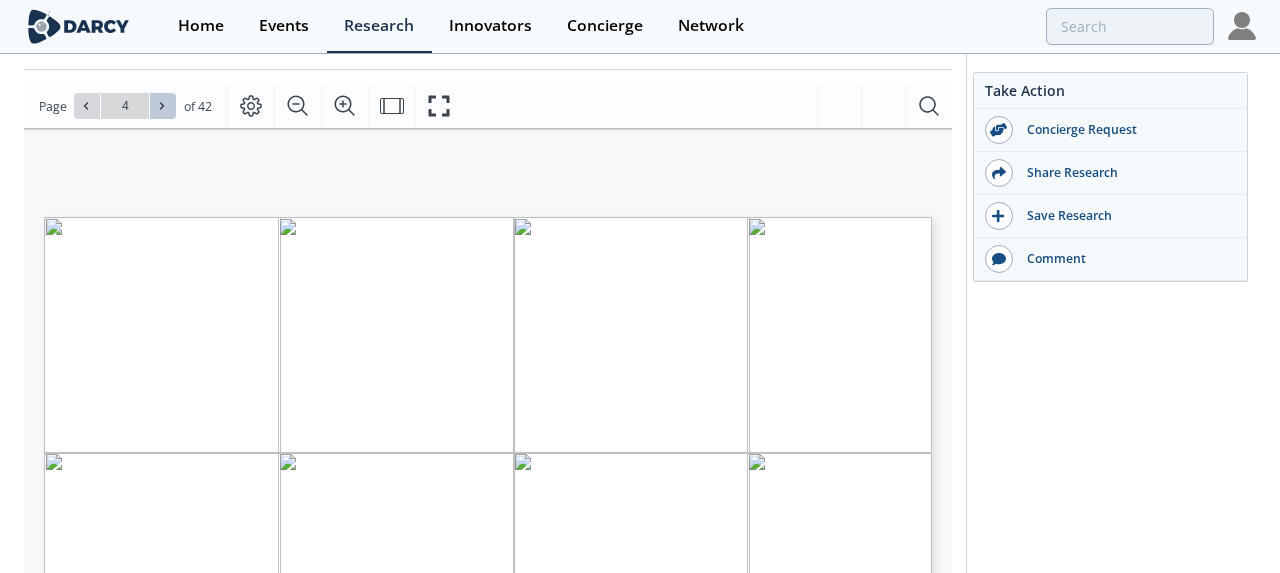 click 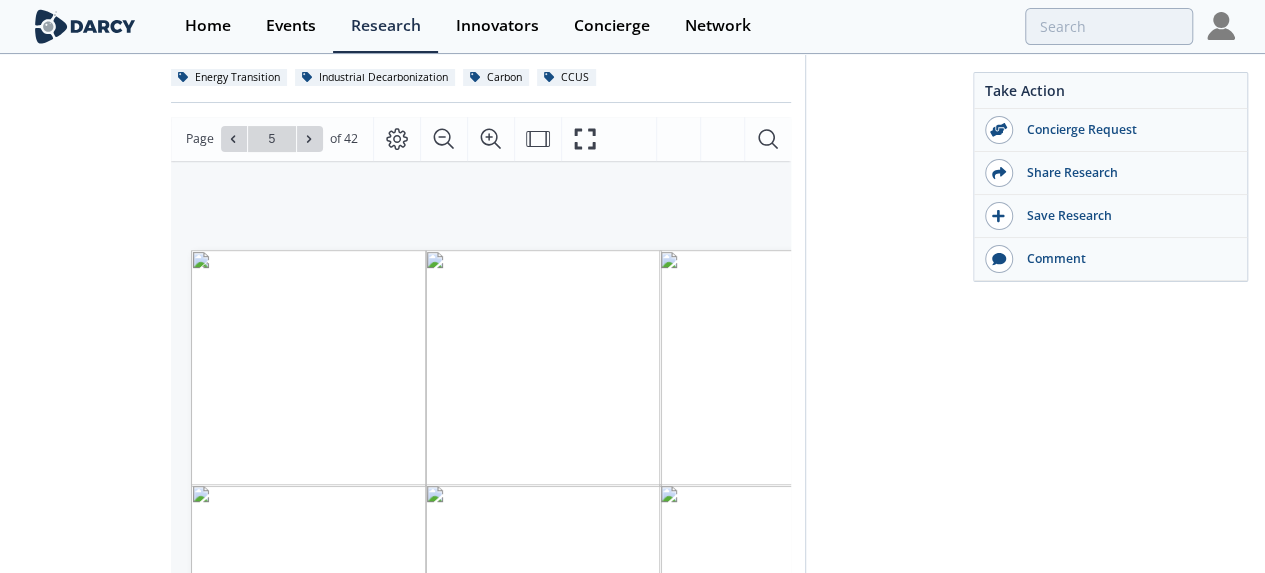 scroll, scrollTop: 258, scrollLeft: 0, axis: vertical 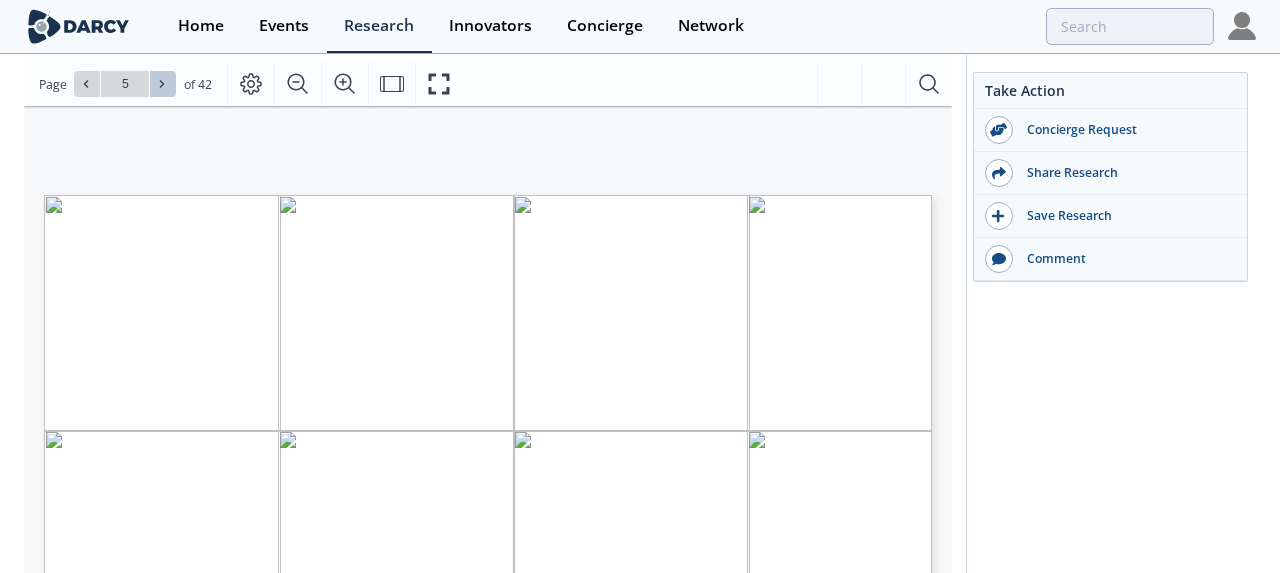 click 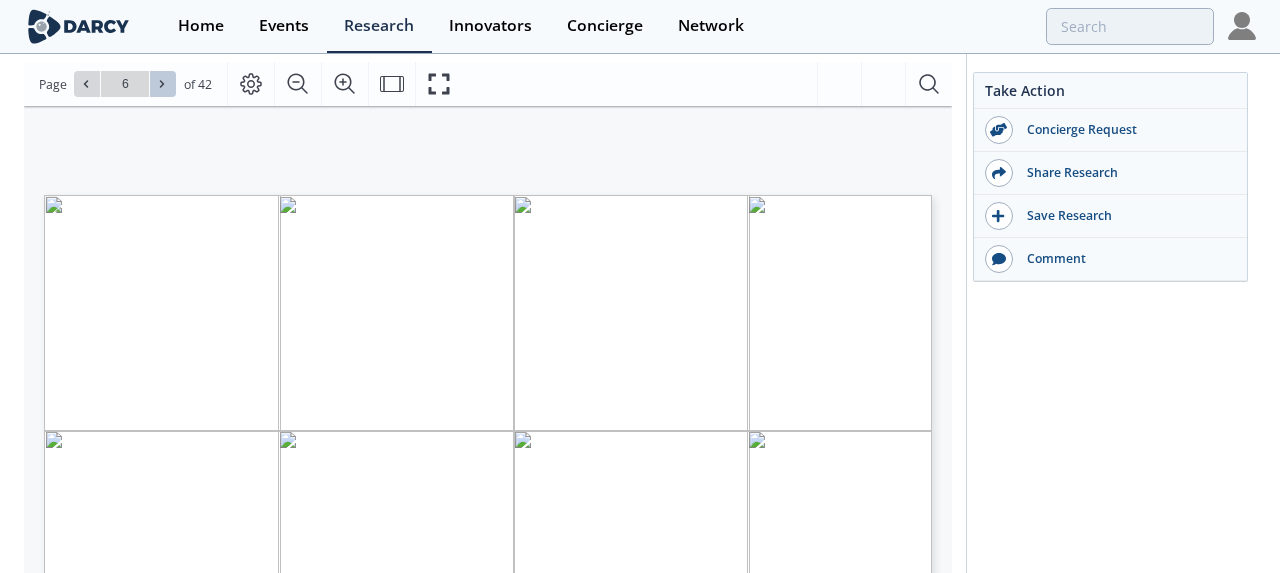 click at bounding box center (163, 84) 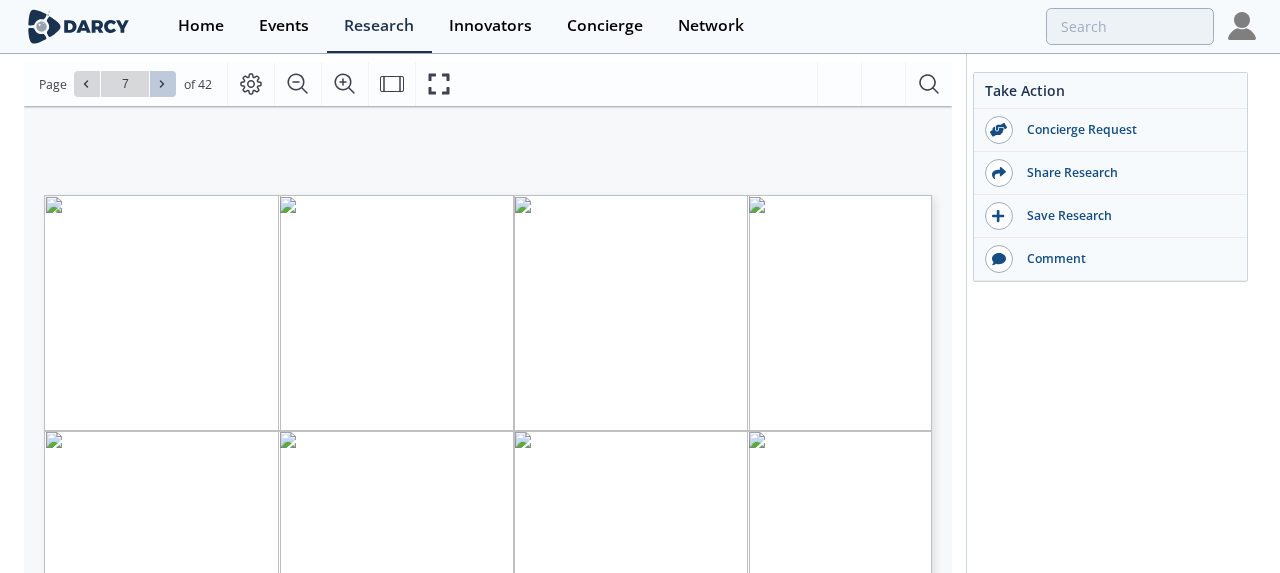 click at bounding box center (163, 84) 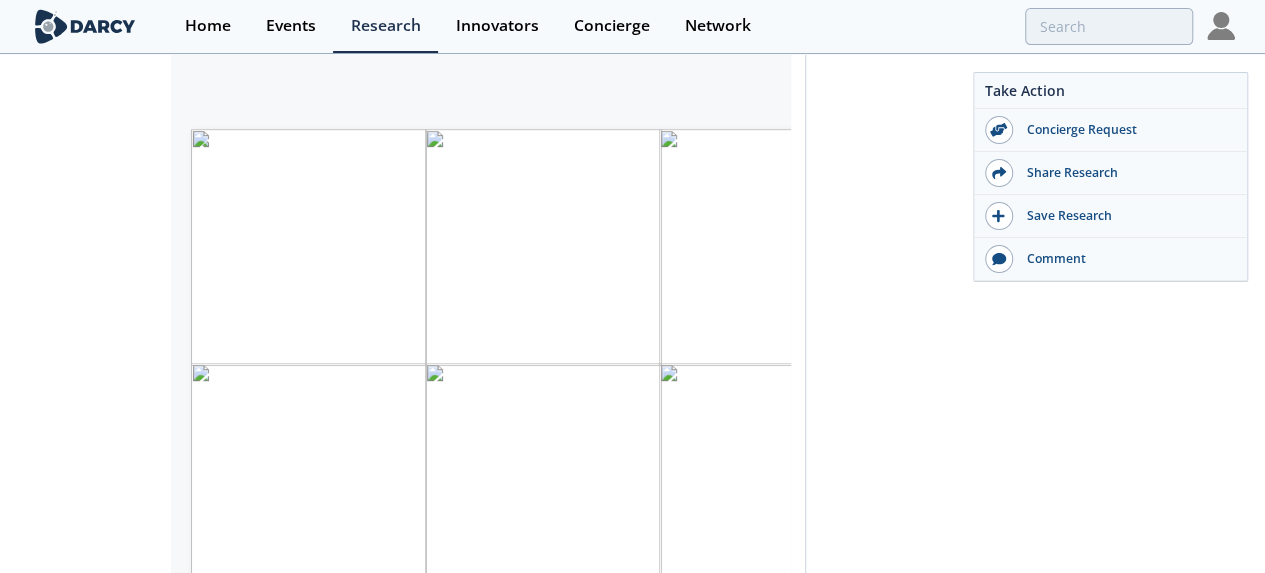 scroll, scrollTop: 387, scrollLeft: 0, axis: vertical 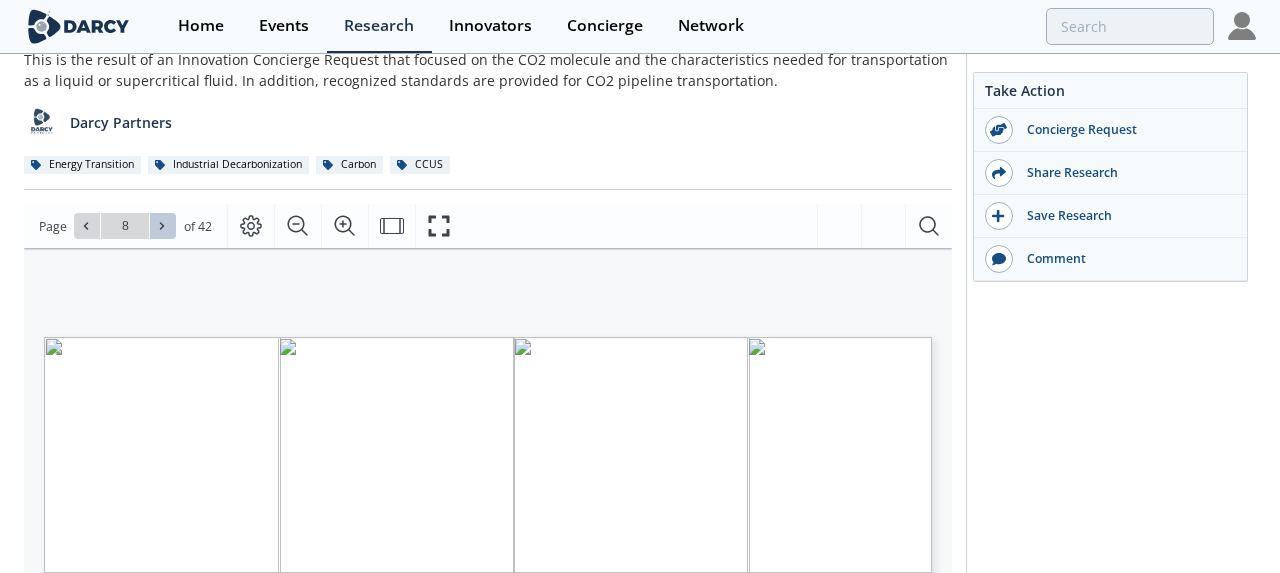 click 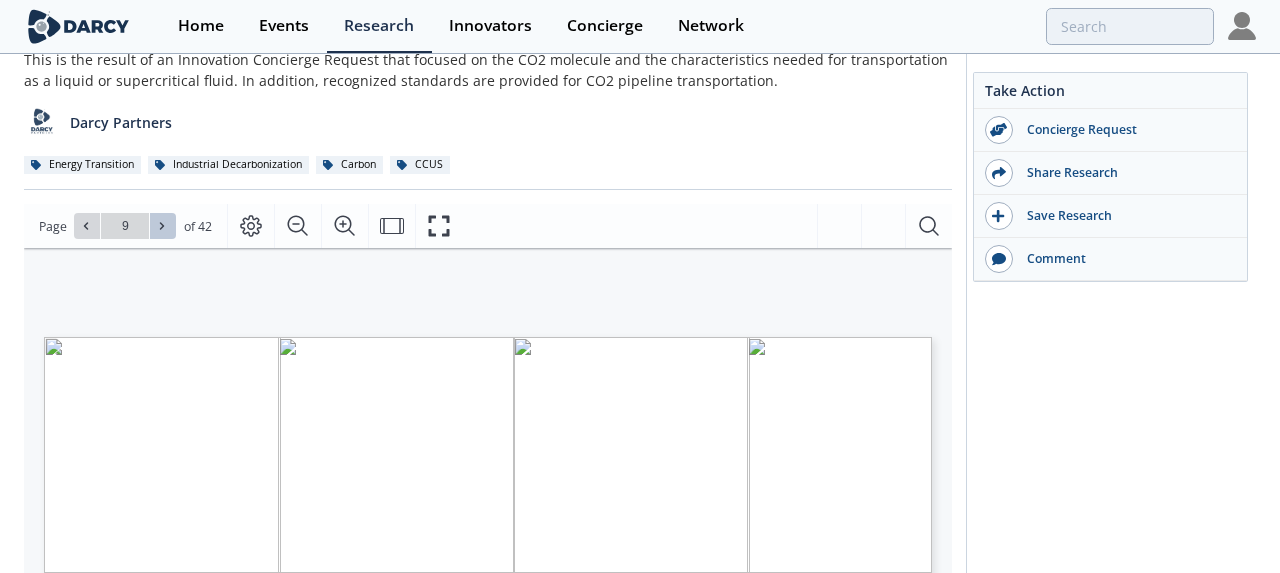 click 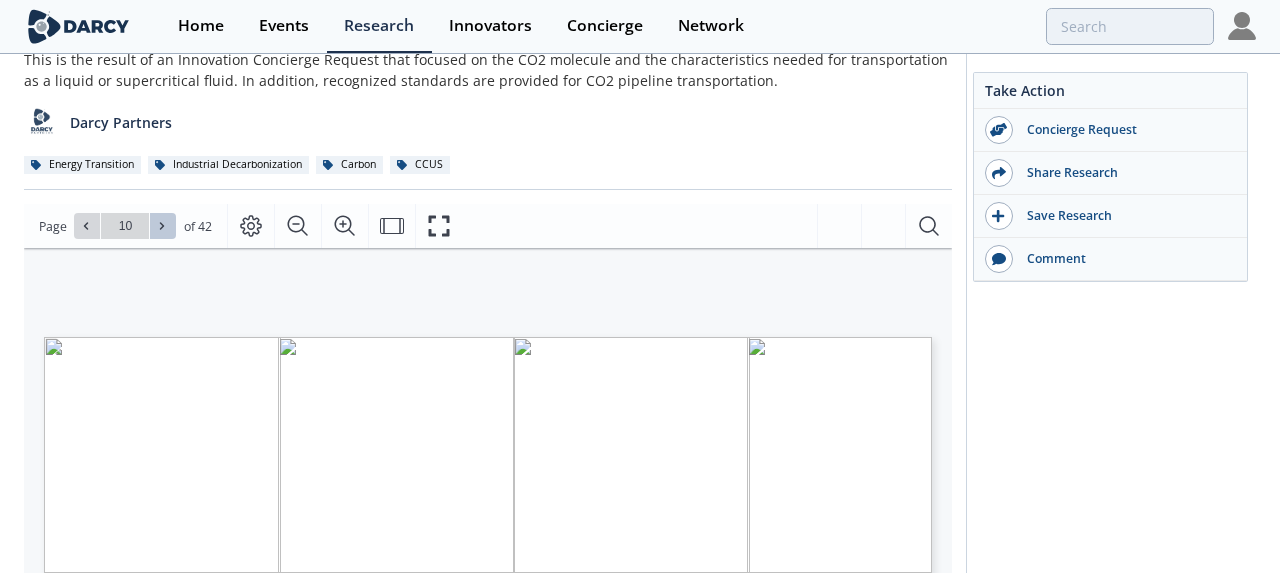 click 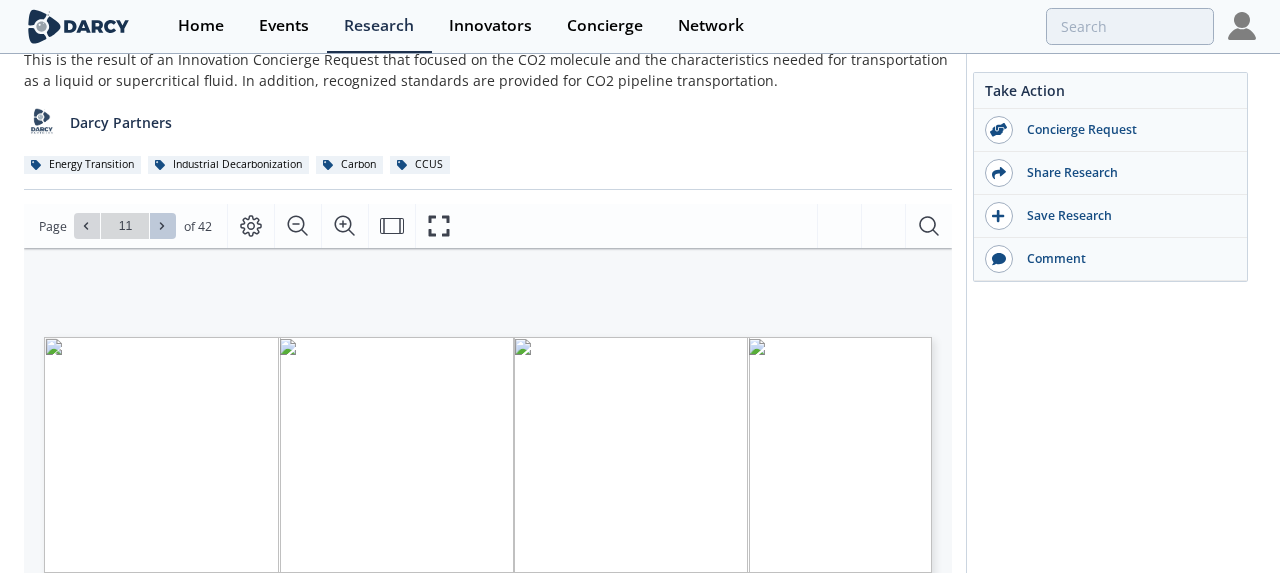 click 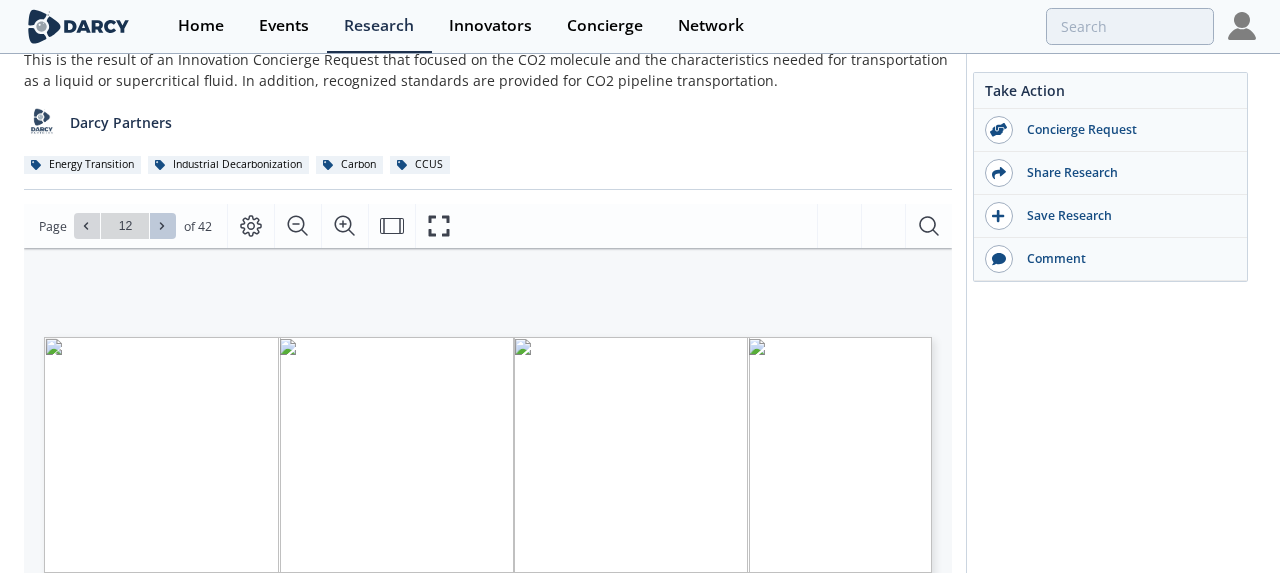 click 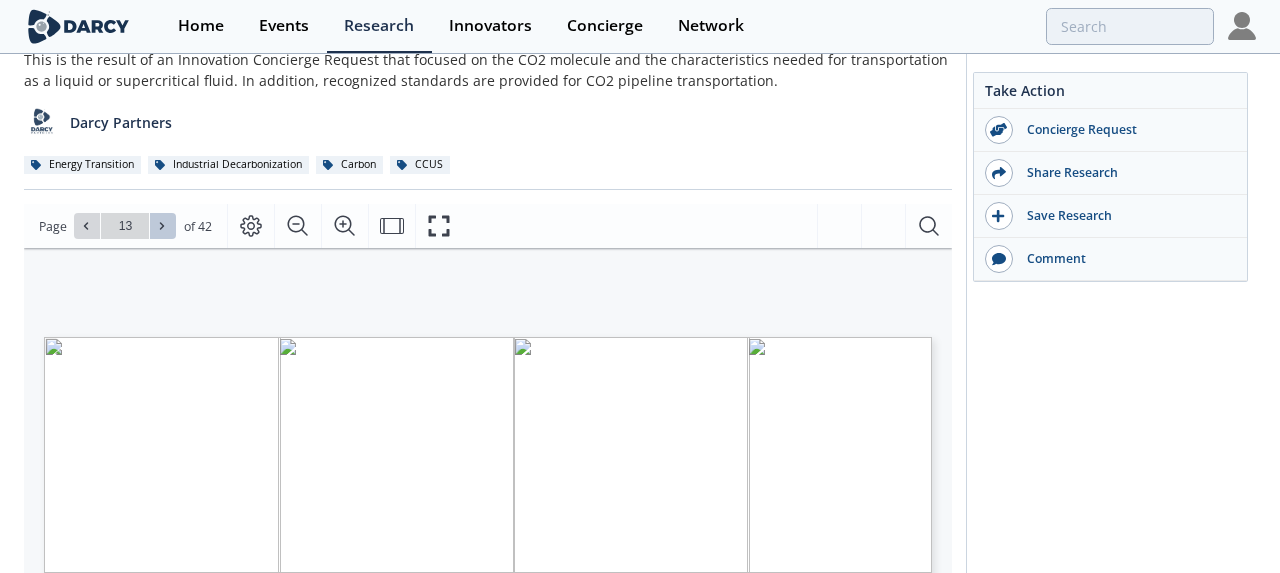 click 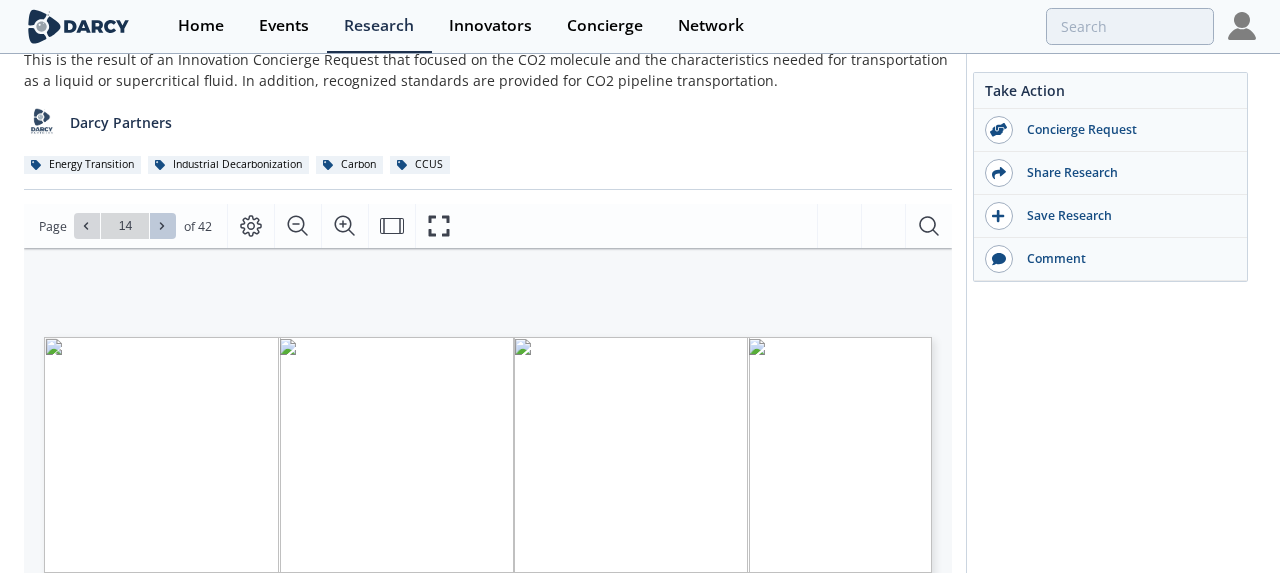 click 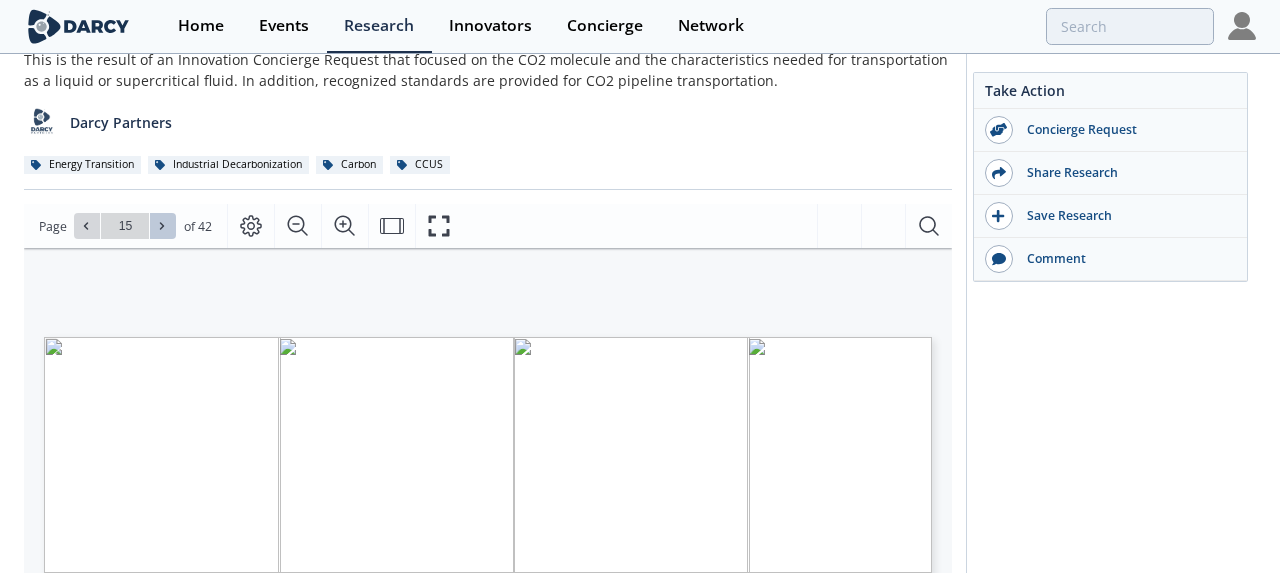 click 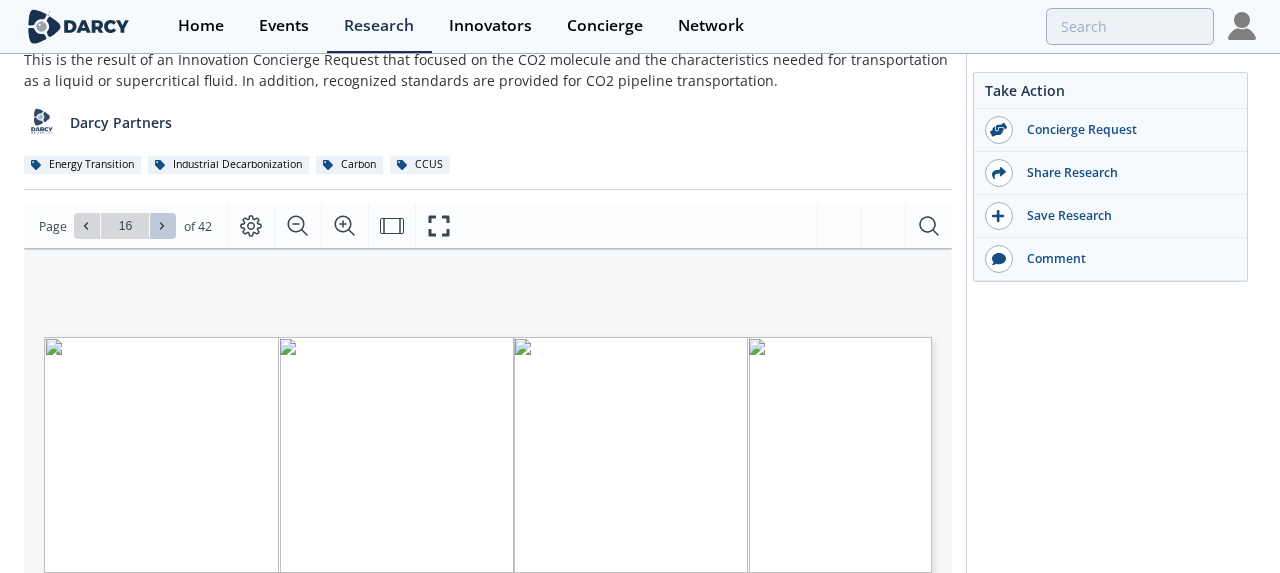 click 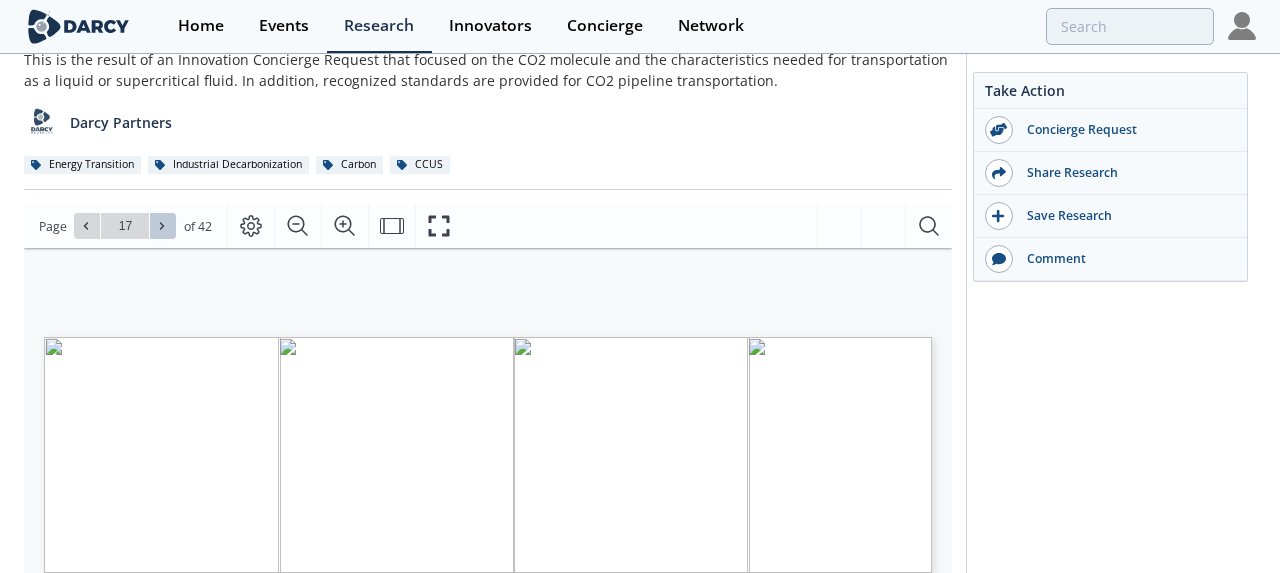 click 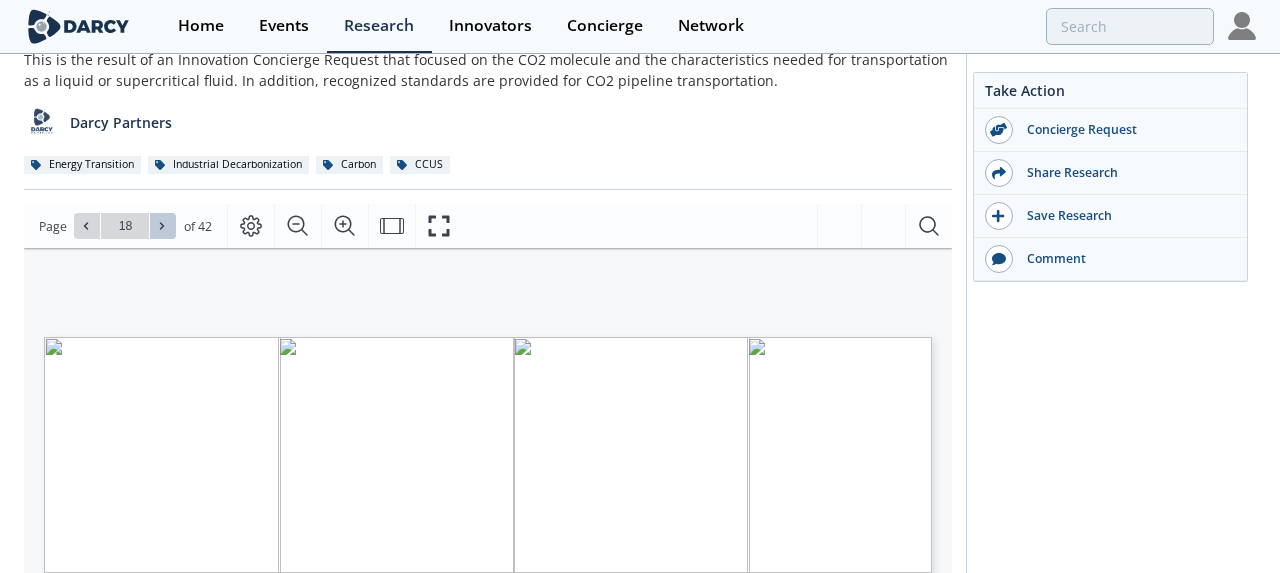 click 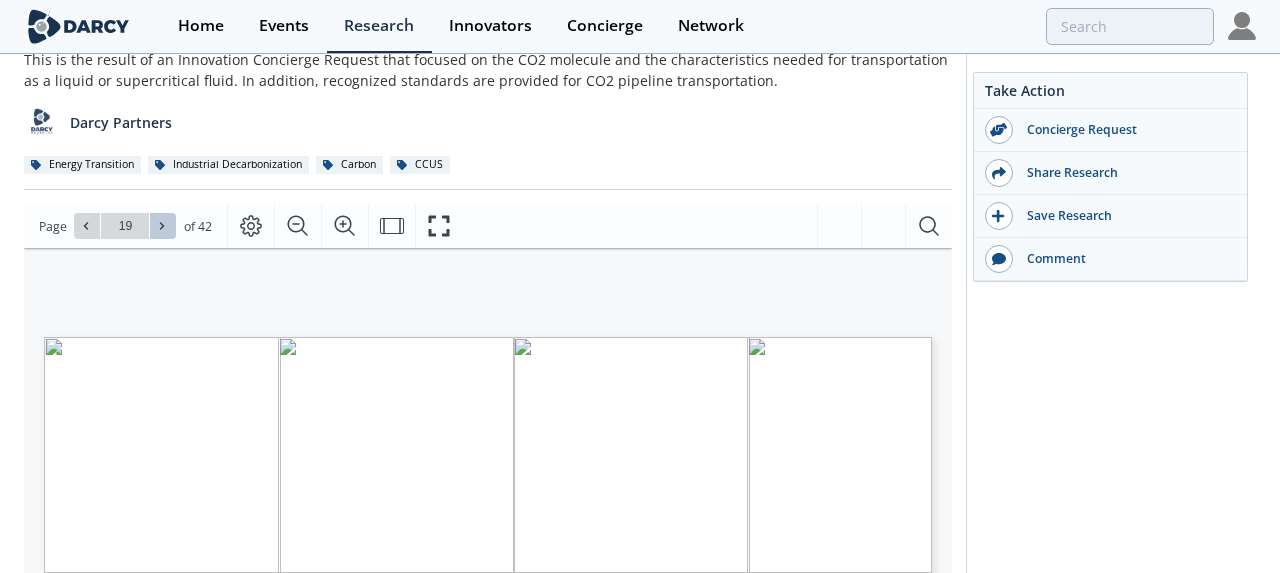 click 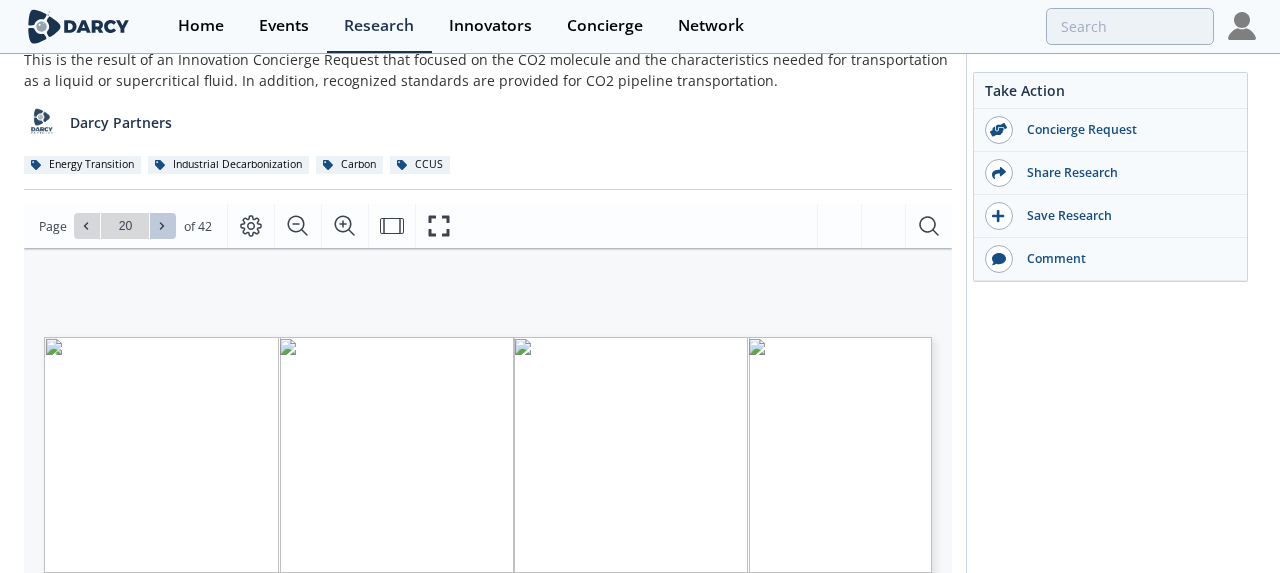 click 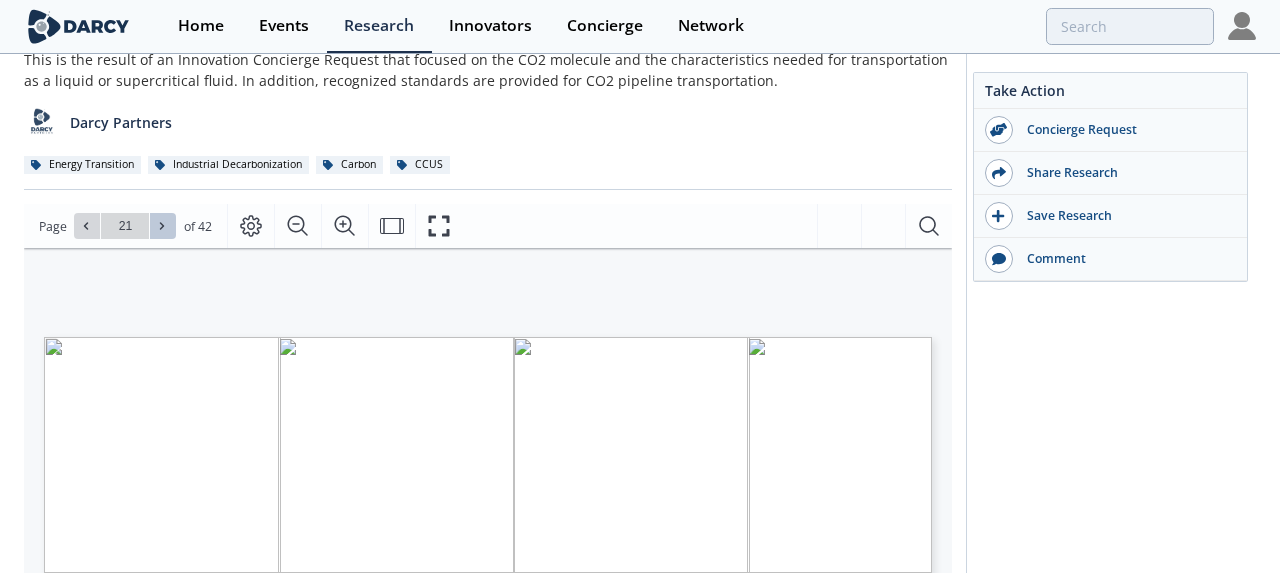 click 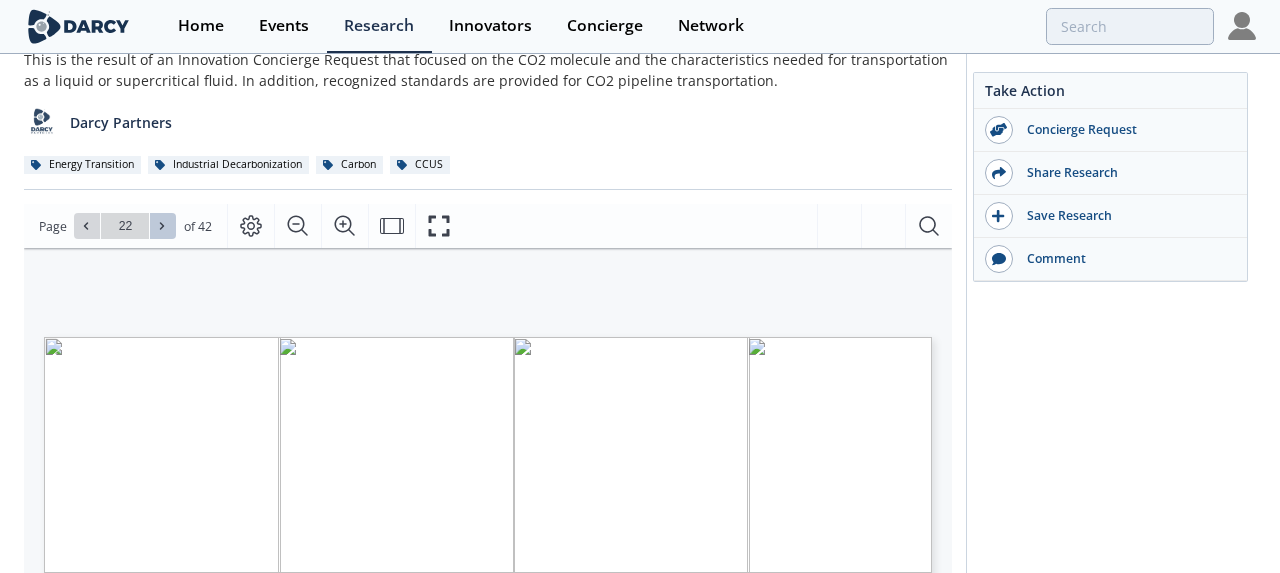 click 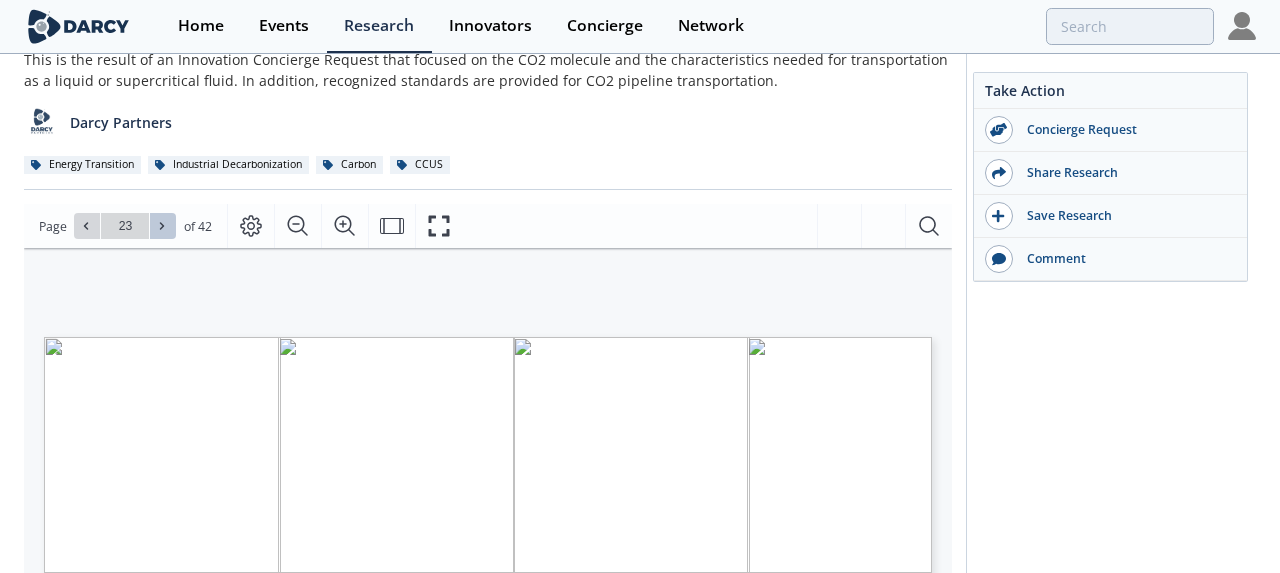 click 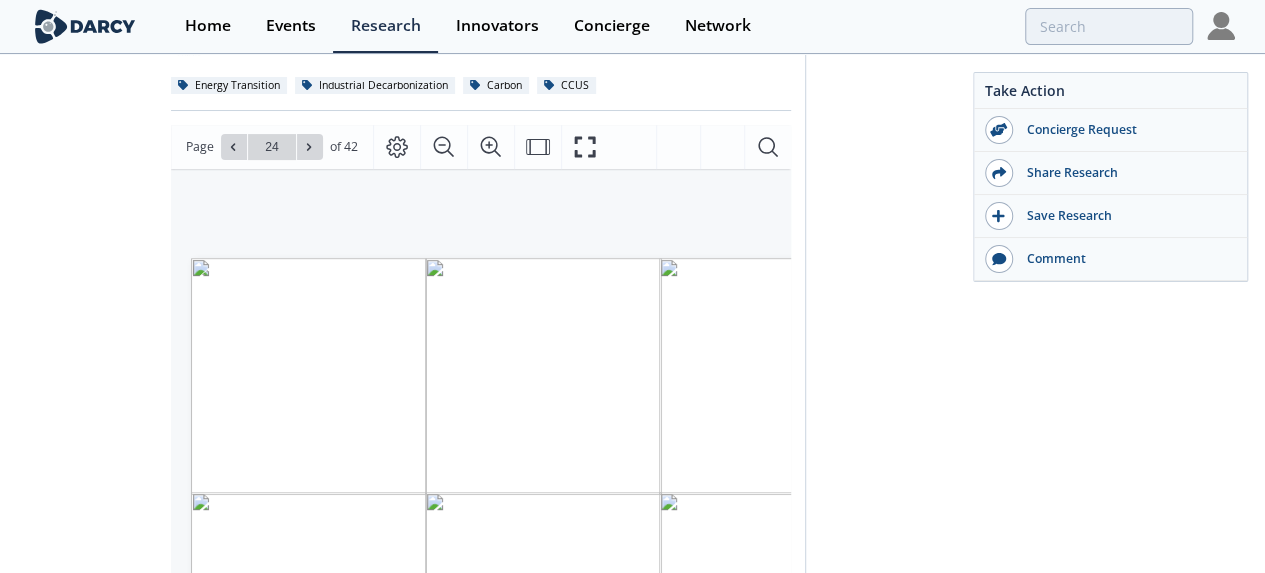 scroll, scrollTop: 284, scrollLeft: 0, axis: vertical 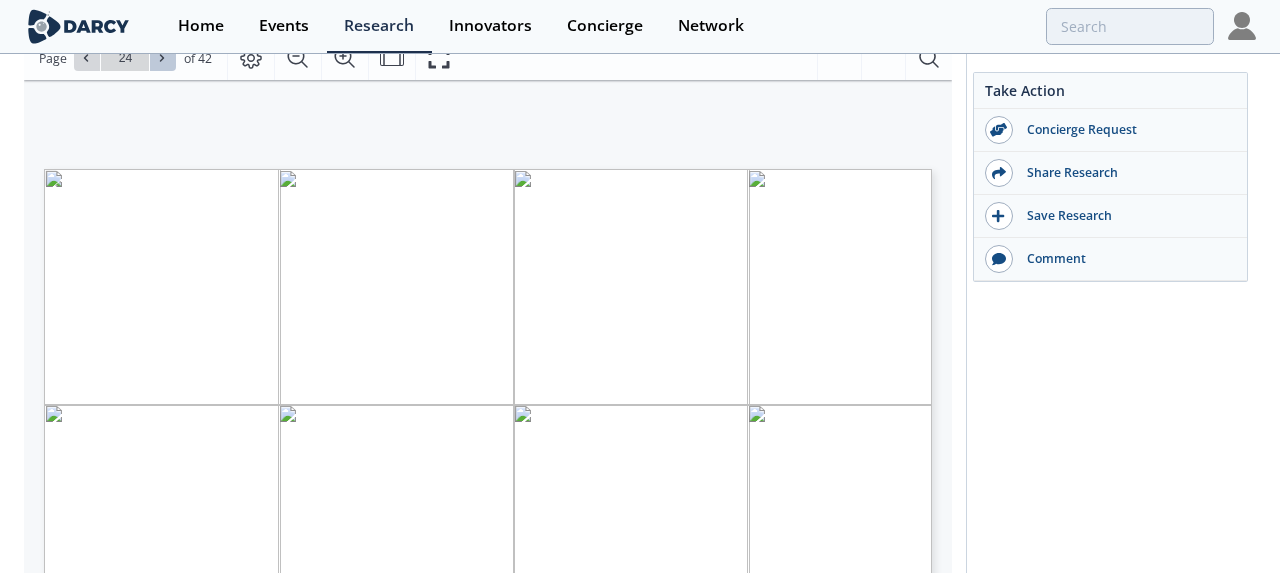 click 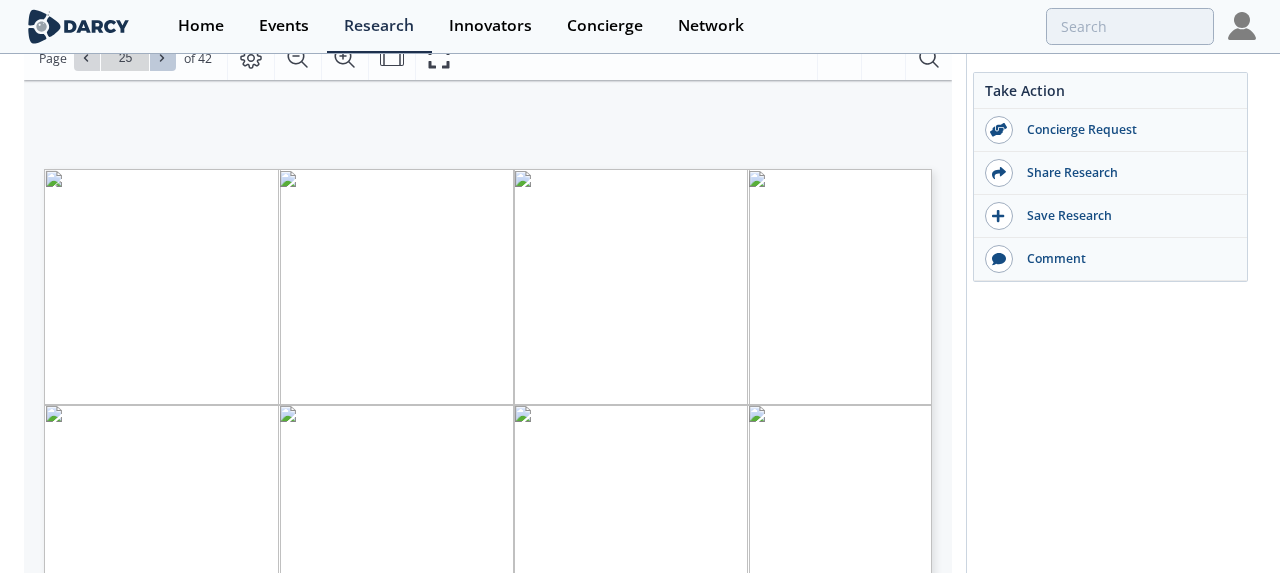 click 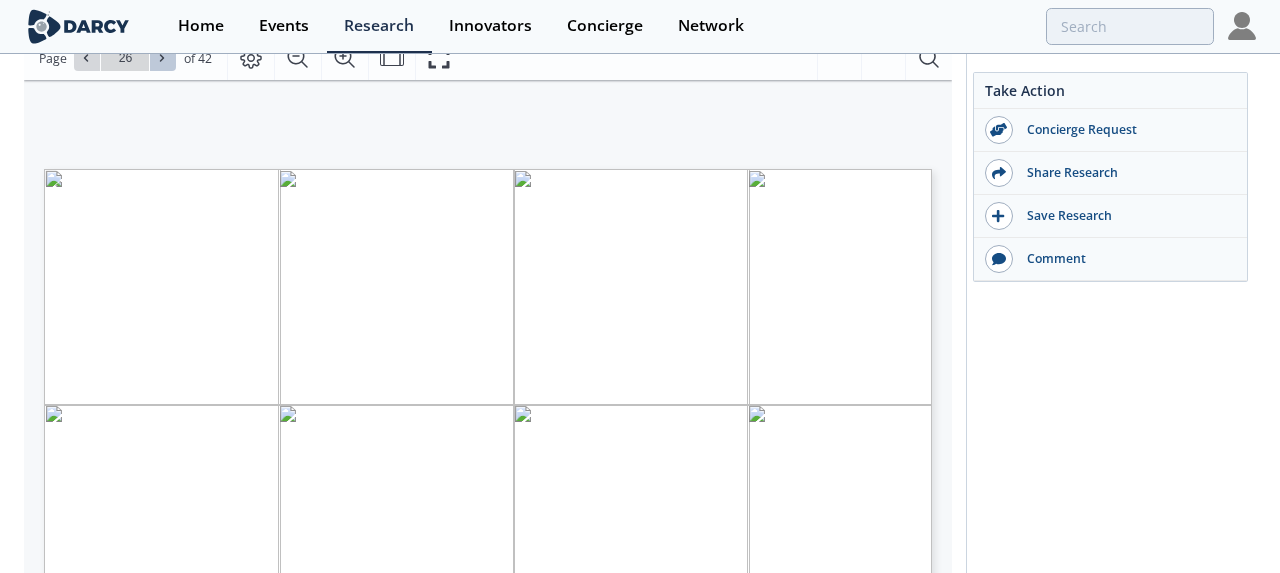 click 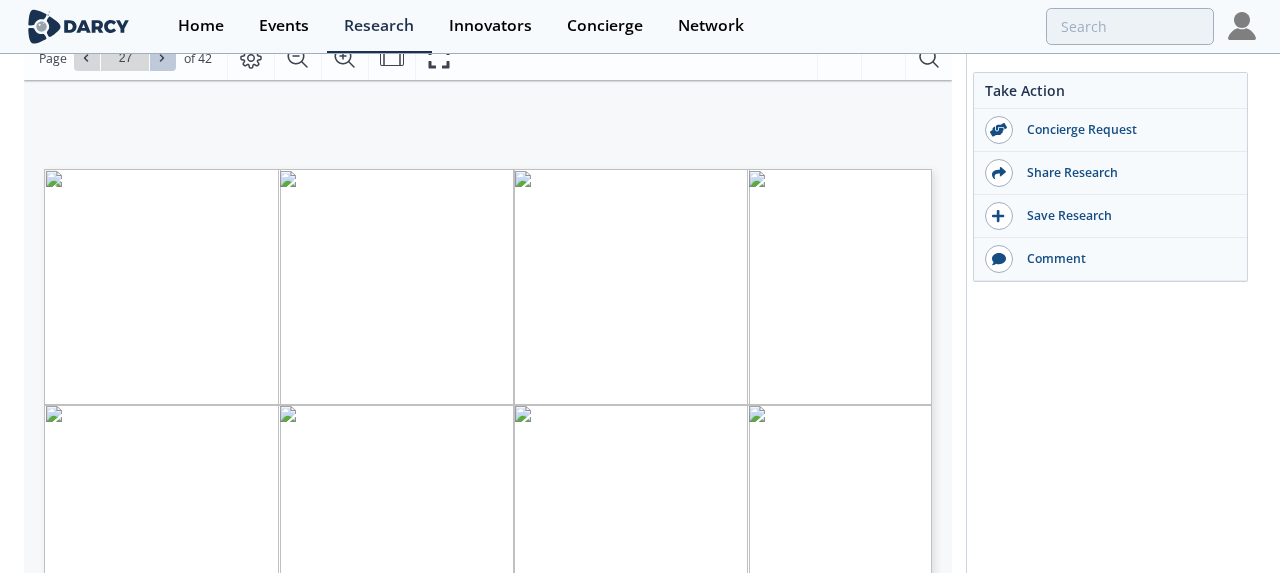 click 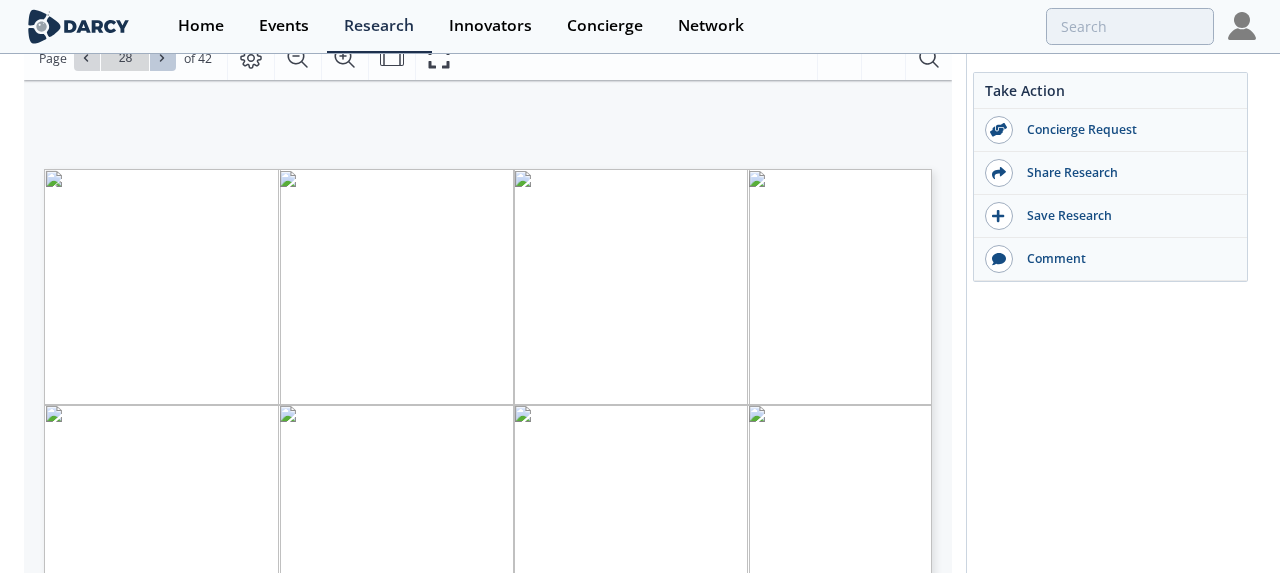 click 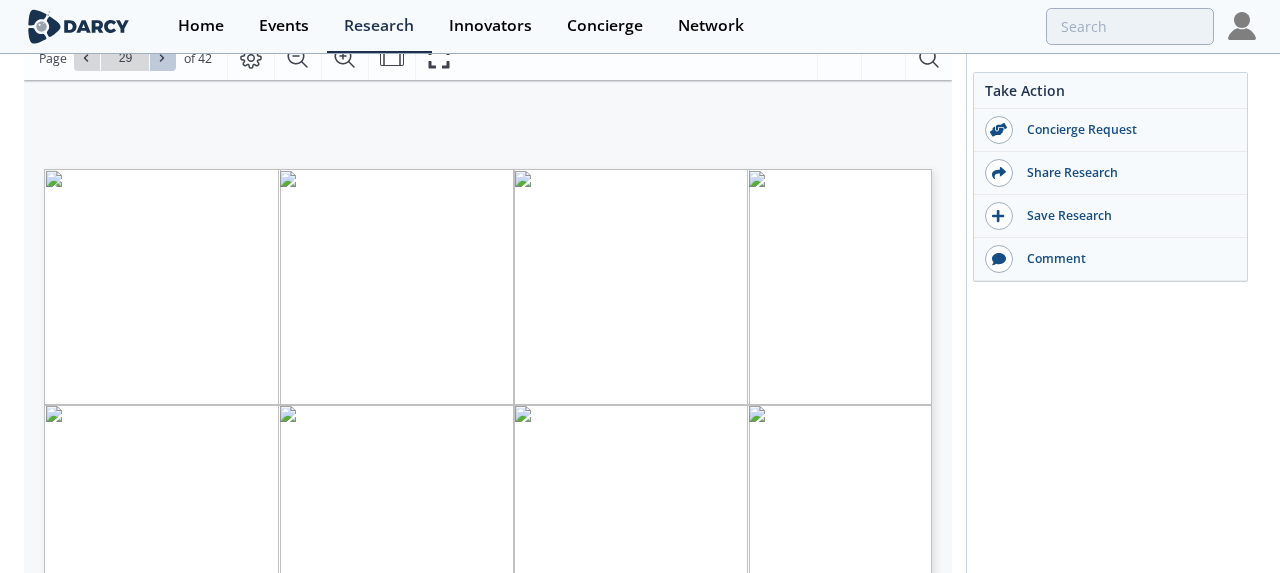 click at bounding box center [163, 58] 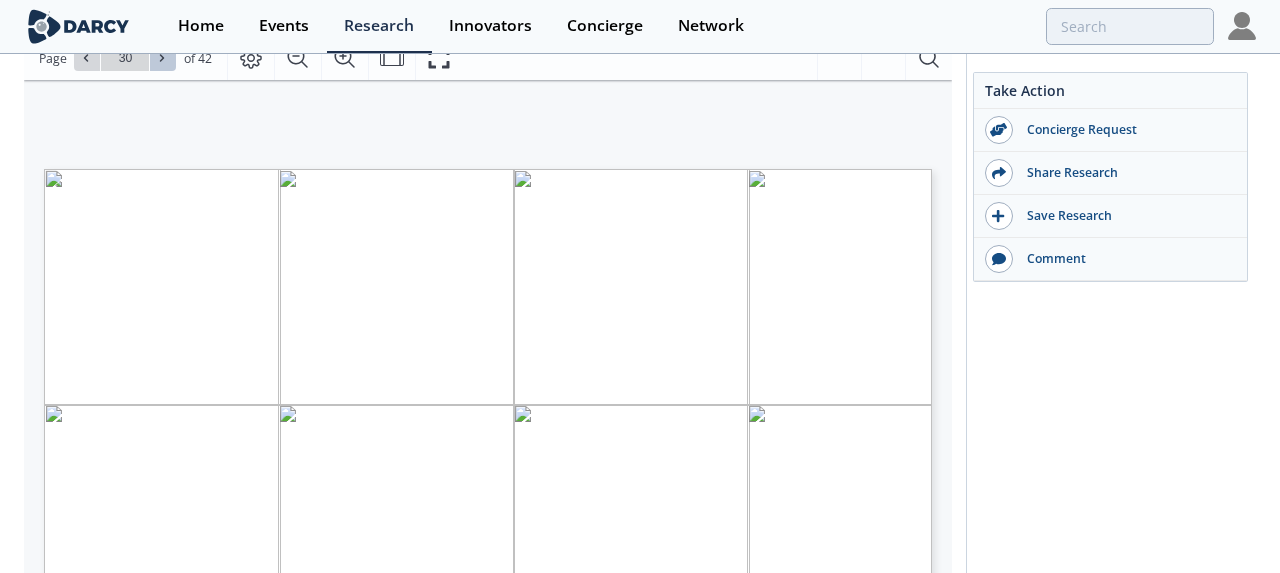 click at bounding box center [163, 58] 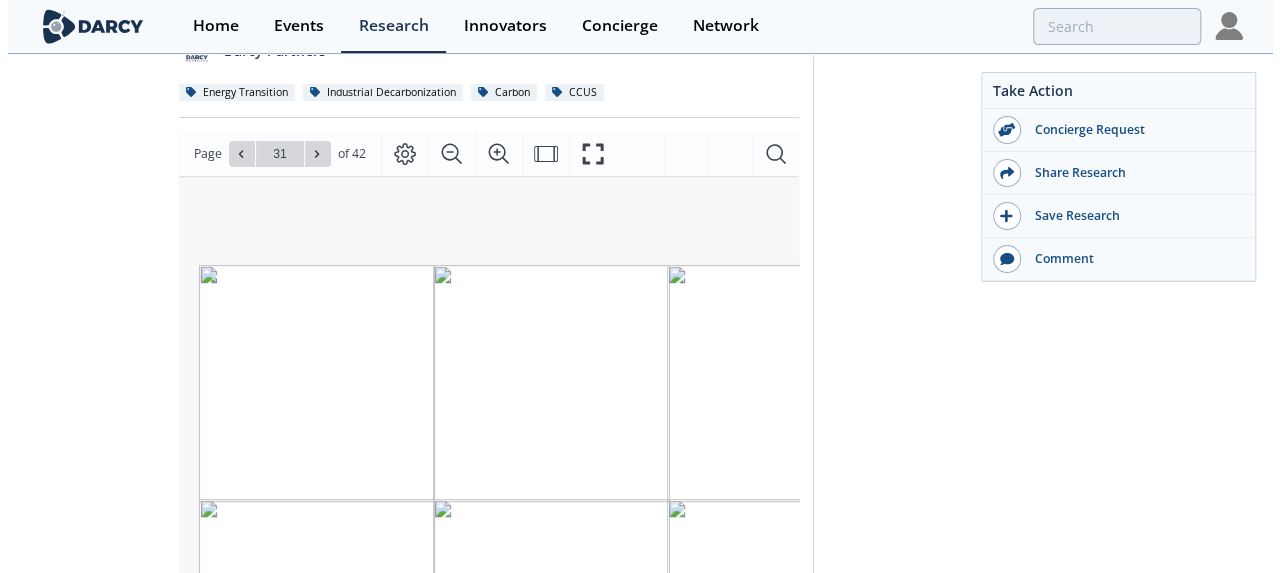 scroll, scrollTop: 228, scrollLeft: 0, axis: vertical 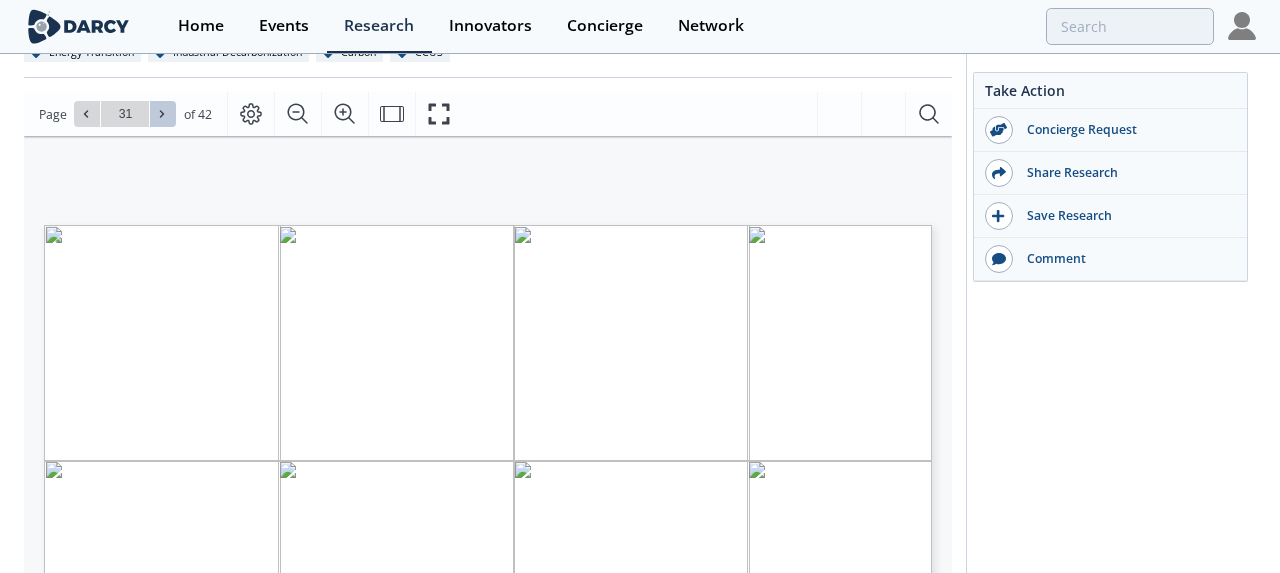 click 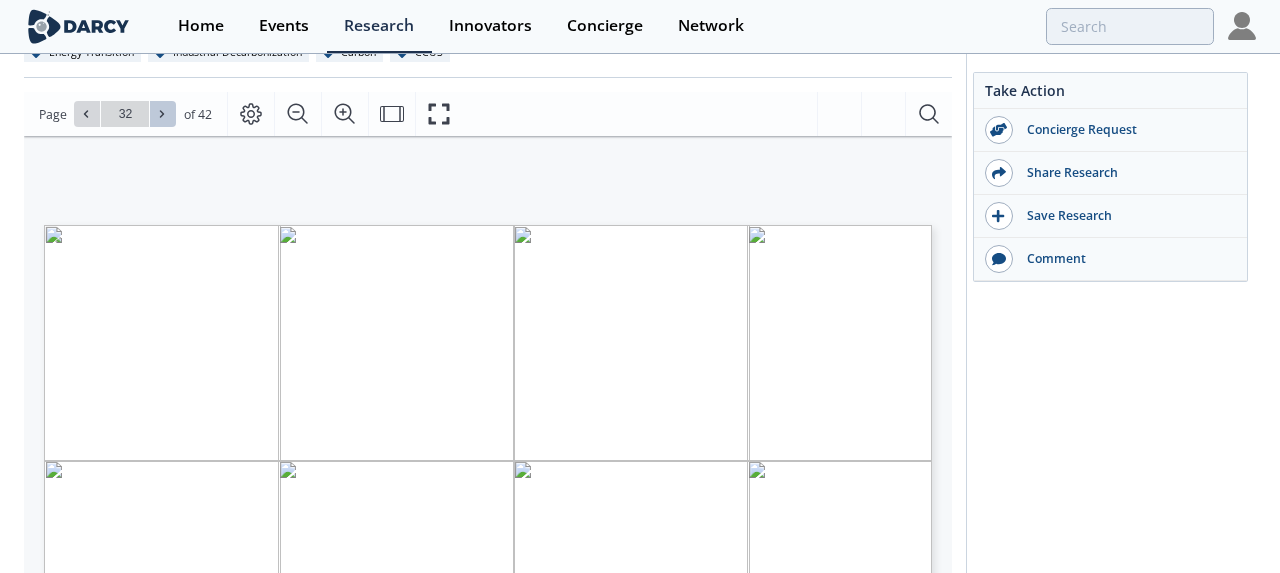 click 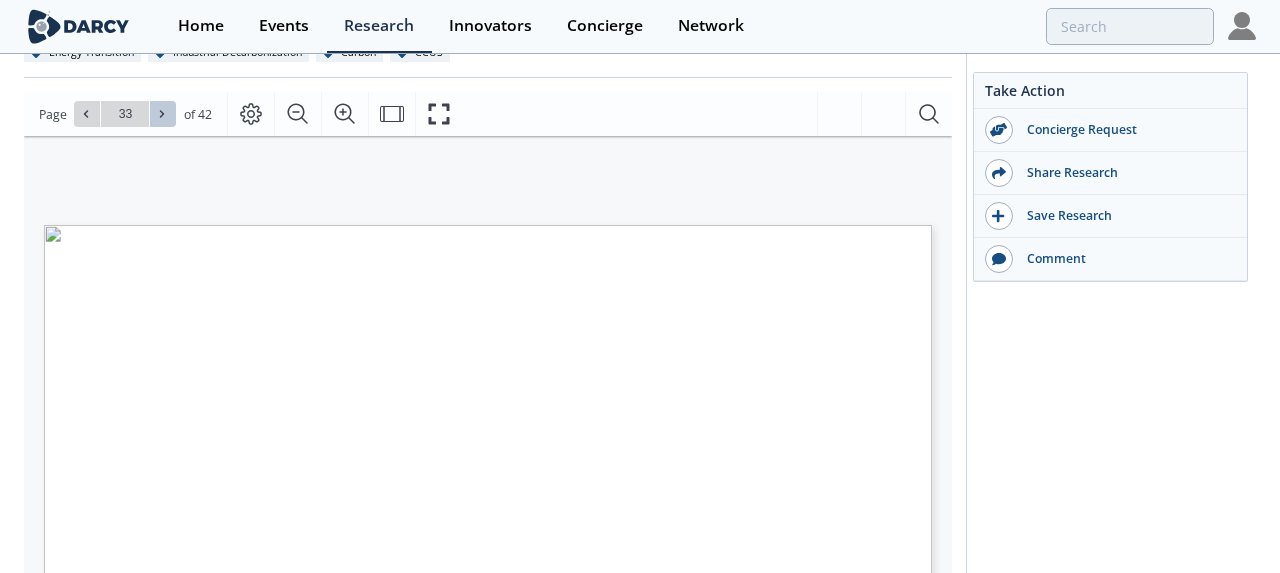 type on "33" 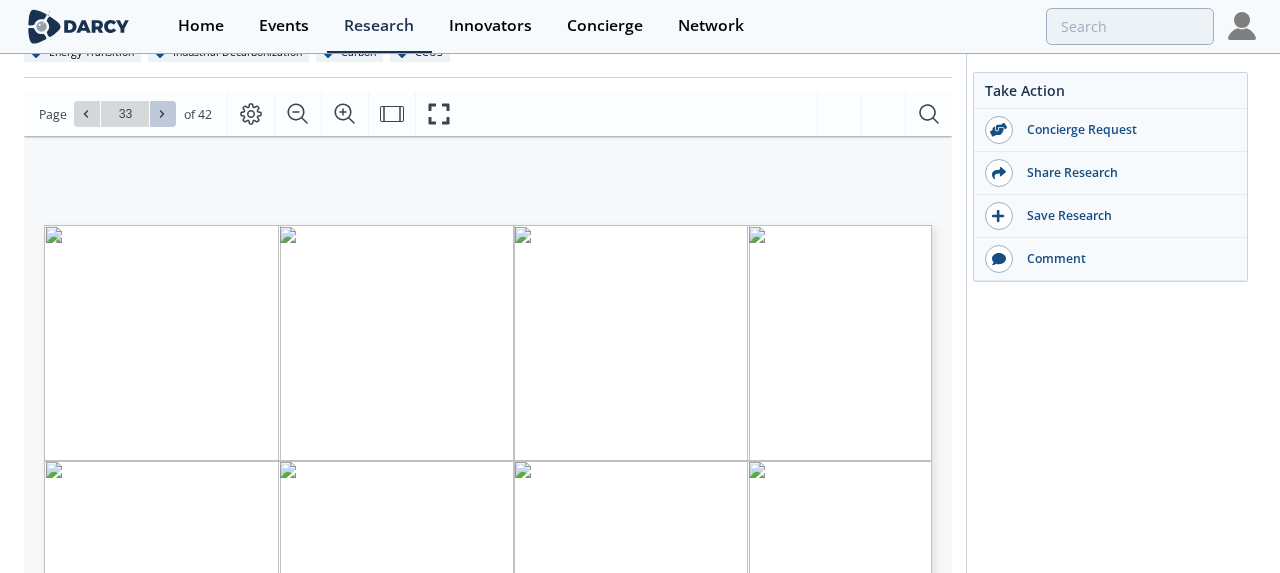 click 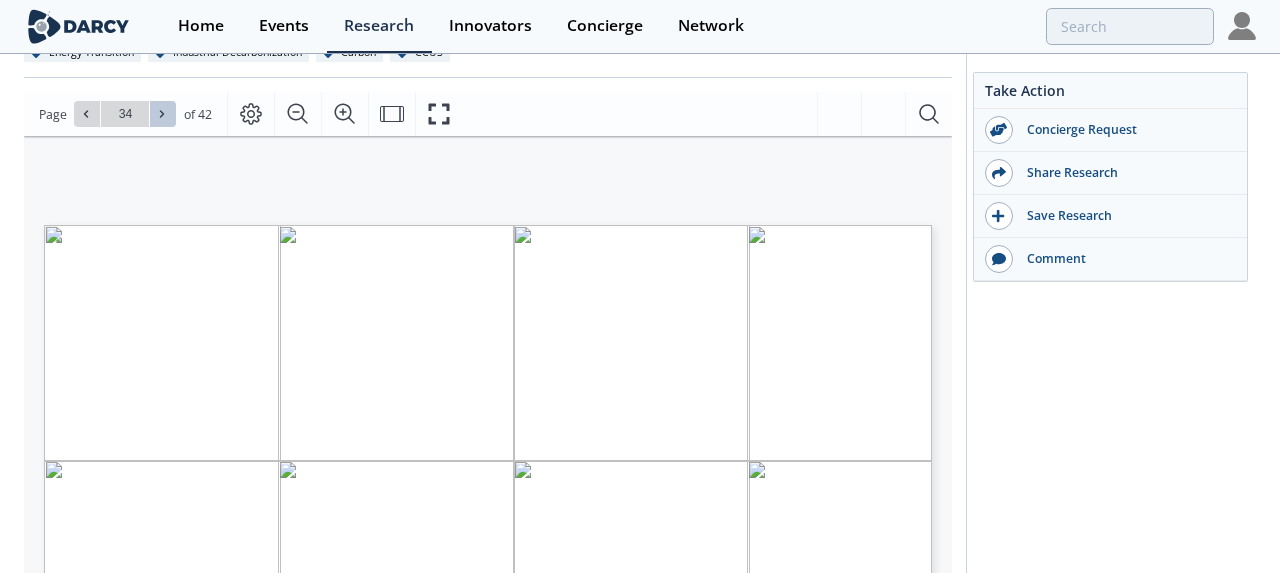 click 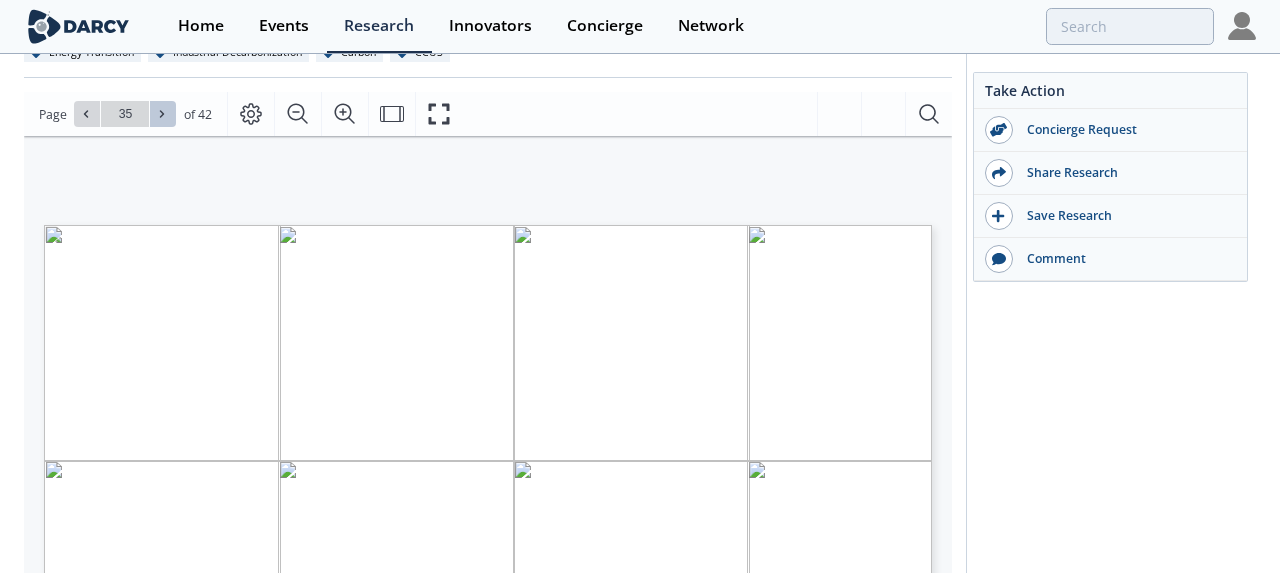click 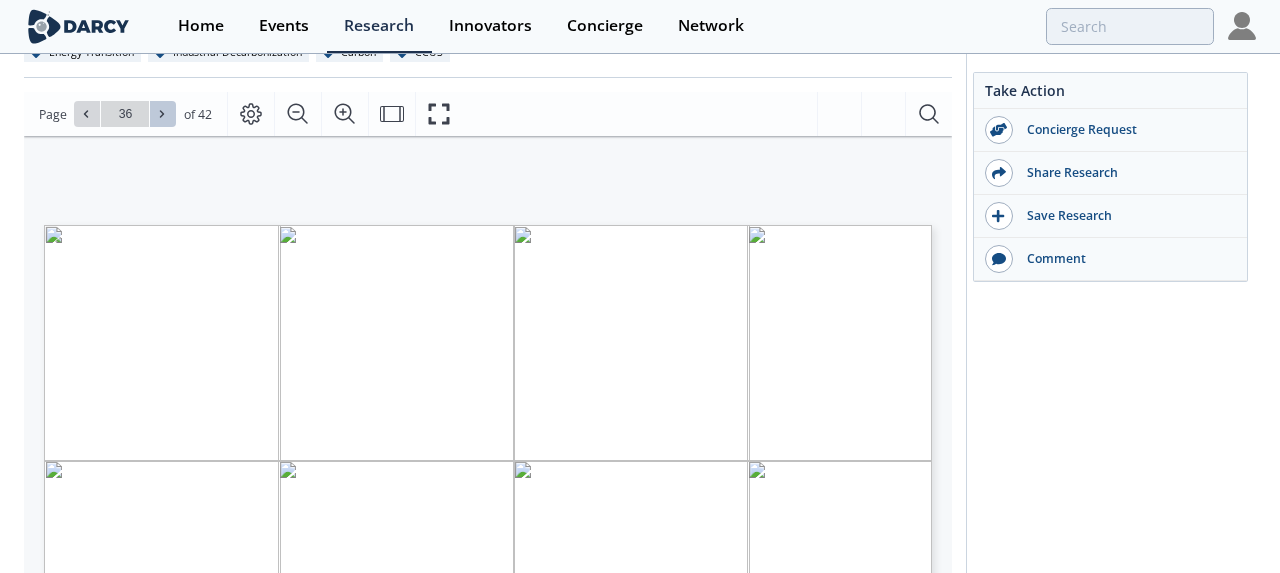 click 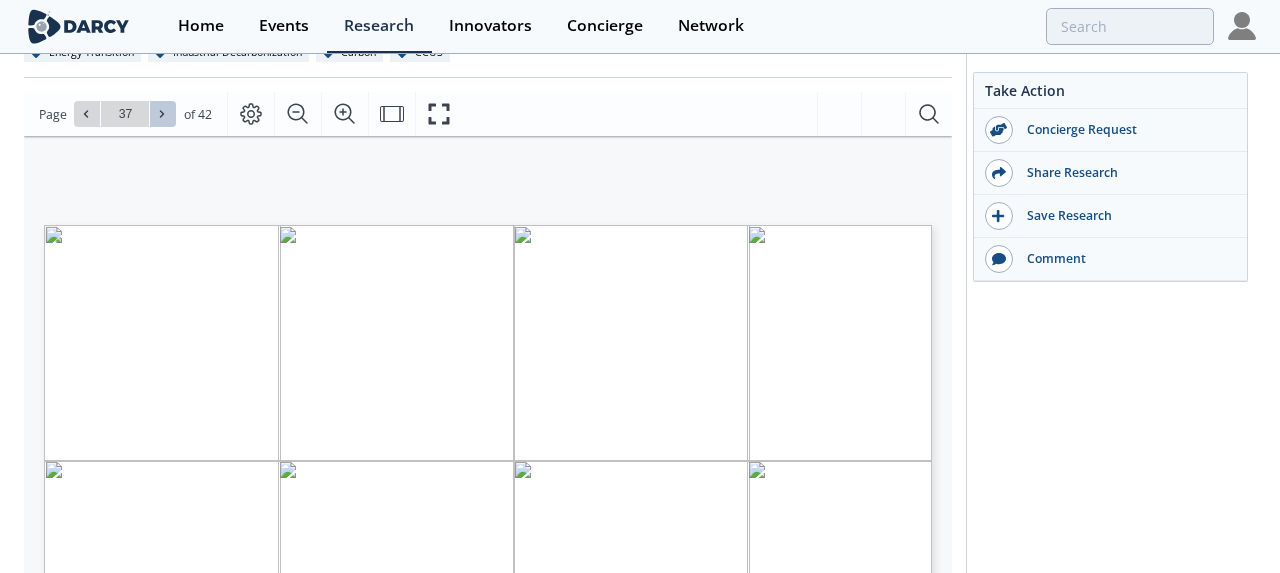 click 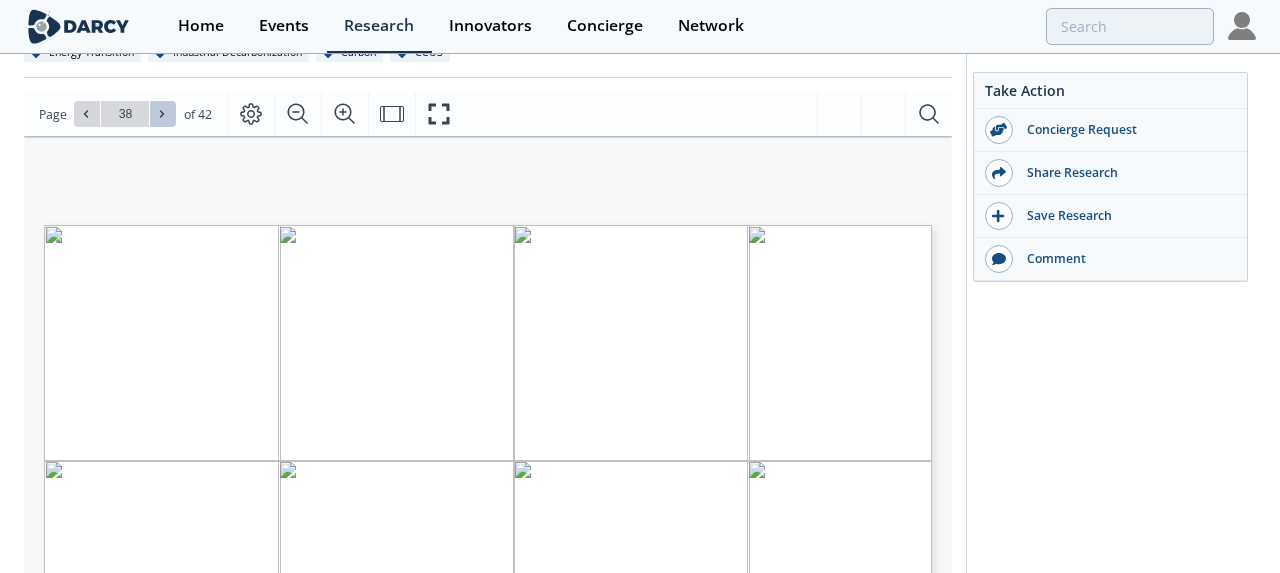 click 